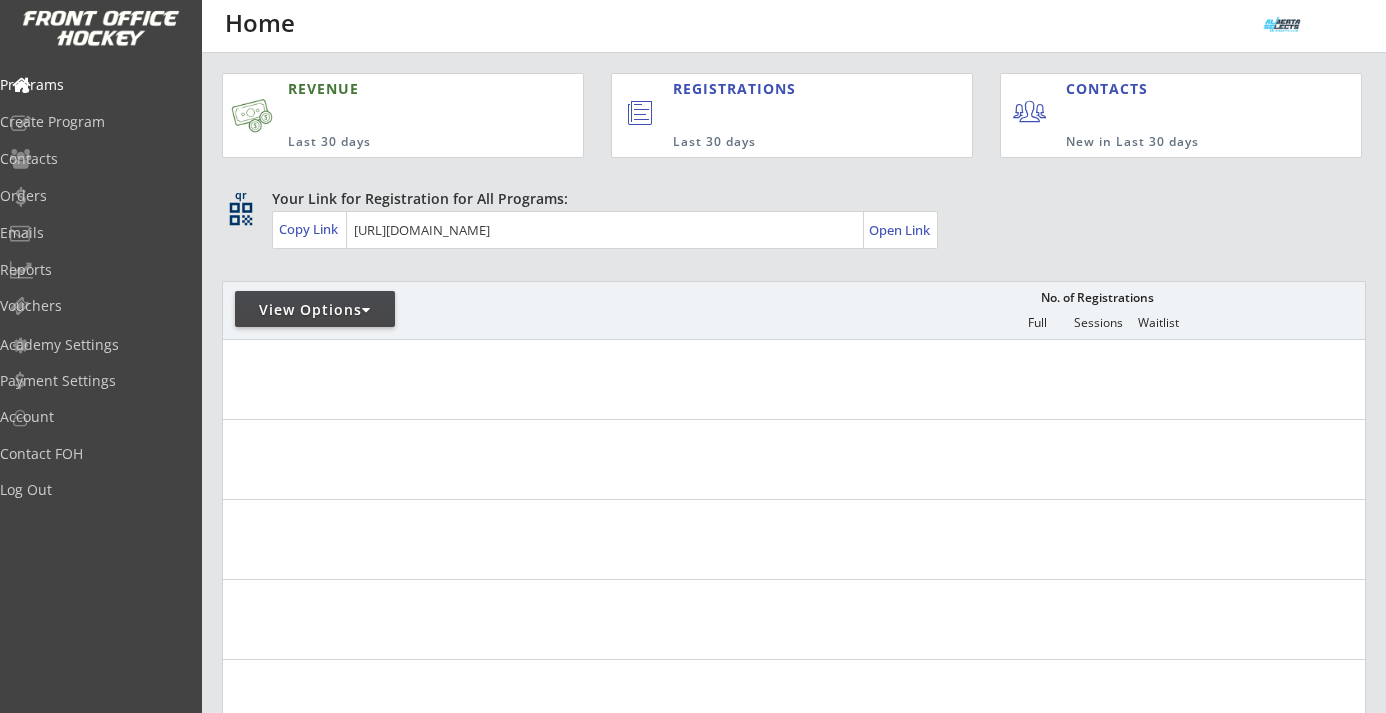 scroll, scrollTop: 0, scrollLeft: 0, axis: both 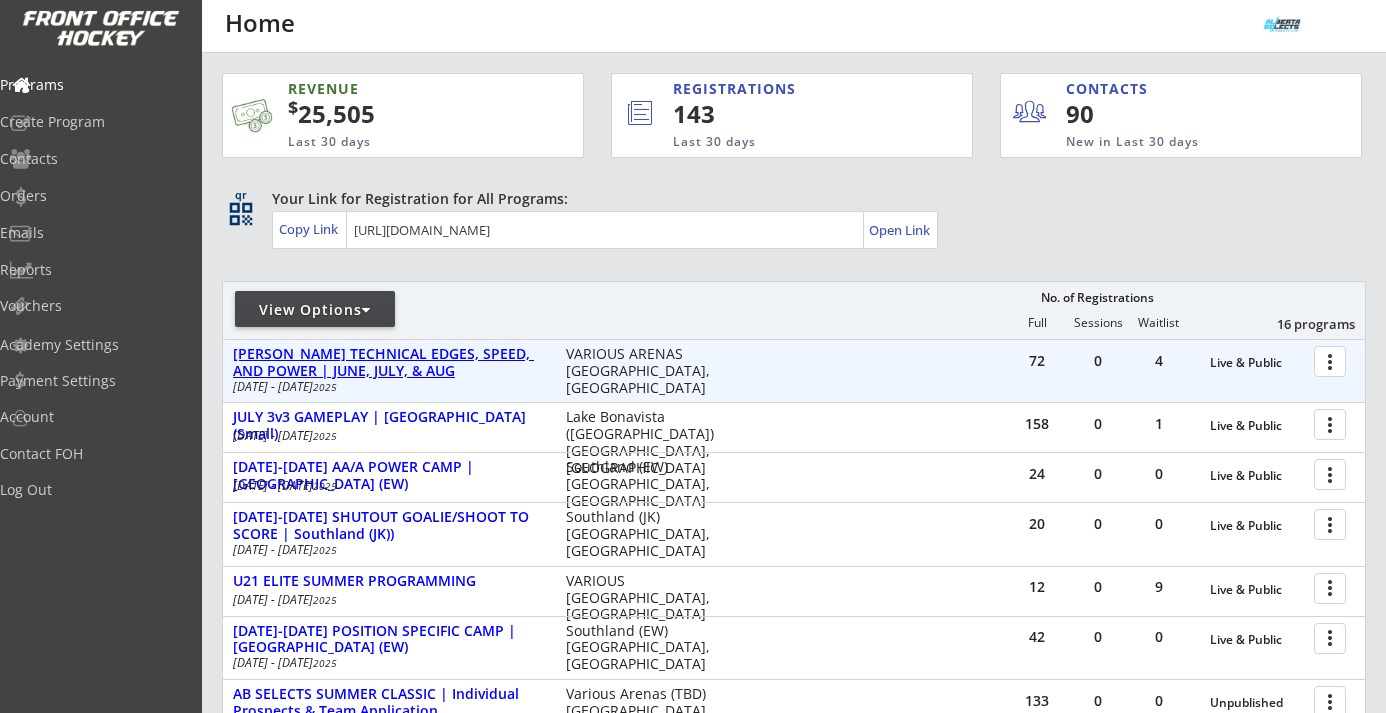 click on "[PERSON_NAME] TECHNICAL EDGES, SPEED, AND POWER | JUNE, JULY, & AUG" at bounding box center (389, 363) 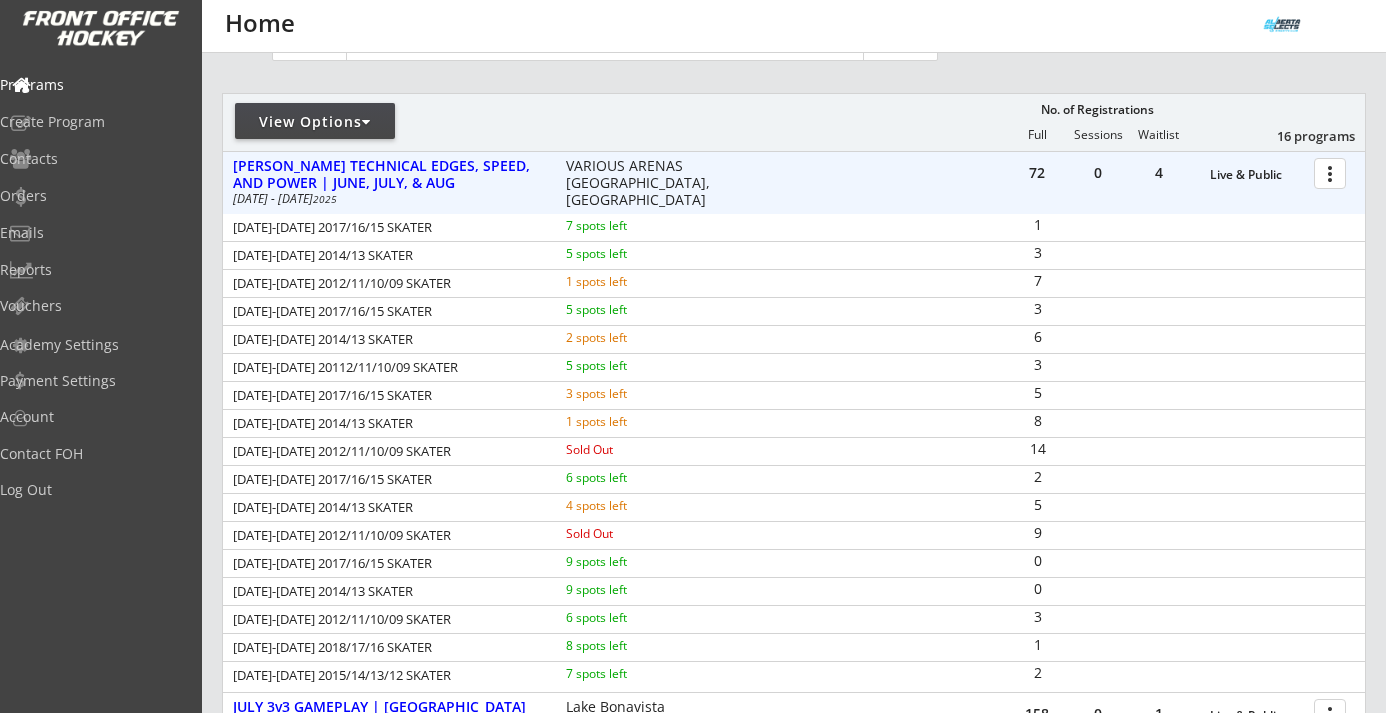 scroll, scrollTop: 283, scrollLeft: 0, axis: vertical 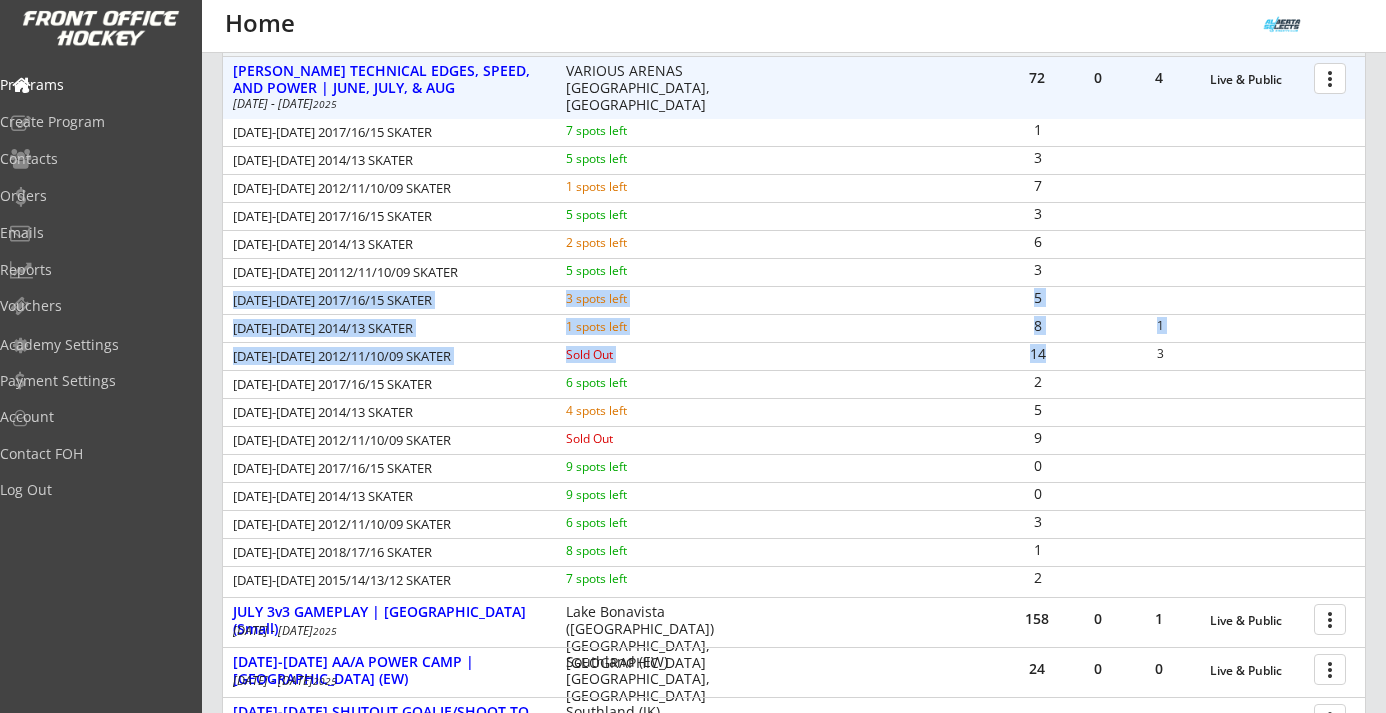drag, startPoint x: 234, startPoint y: 298, endPoint x: 1042, endPoint y: 350, distance: 809.6715 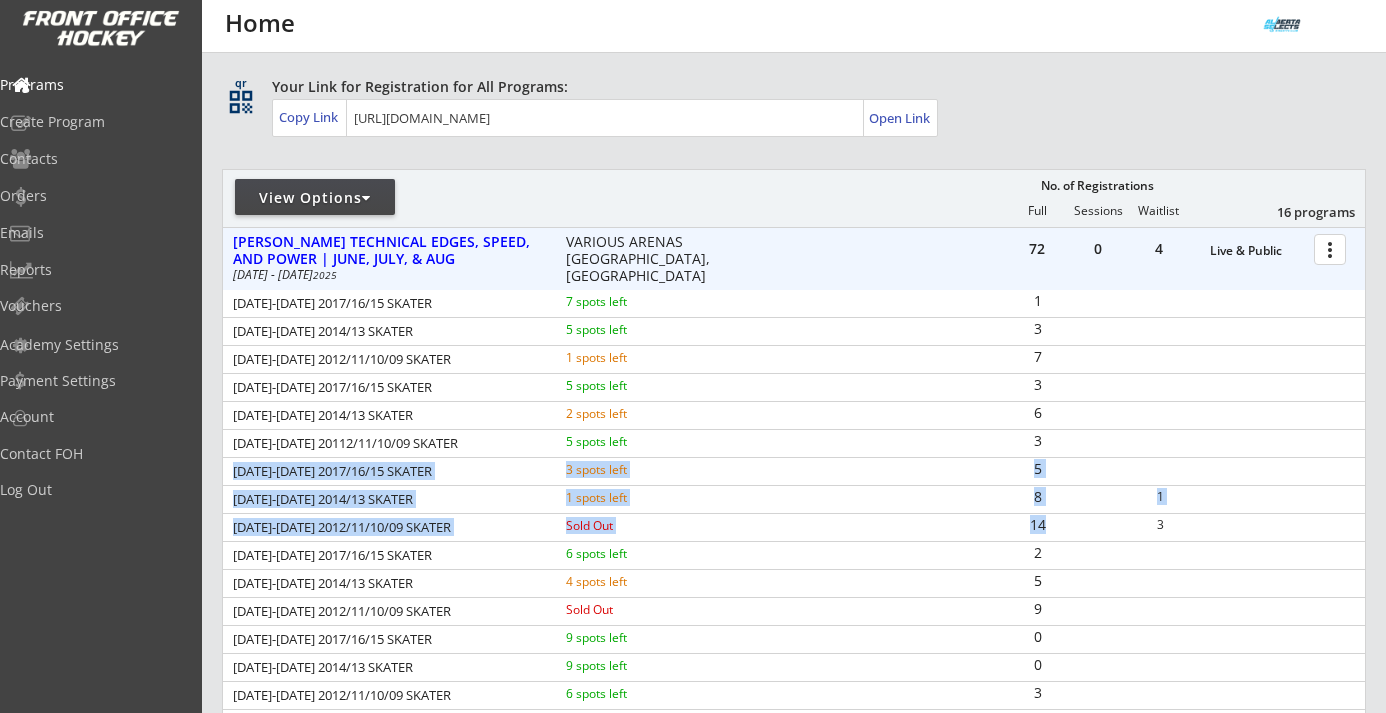 scroll, scrollTop: 108, scrollLeft: 0, axis: vertical 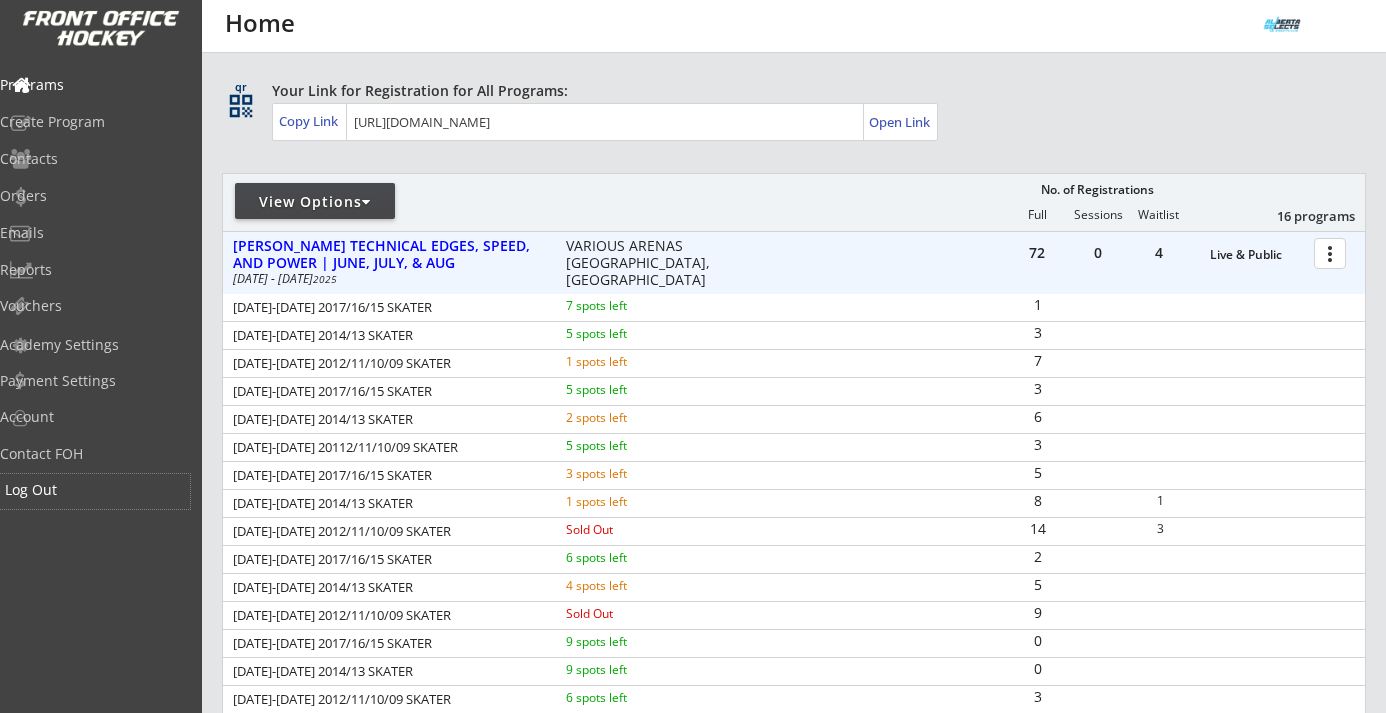 click on "Log Out" at bounding box center [95, 490] 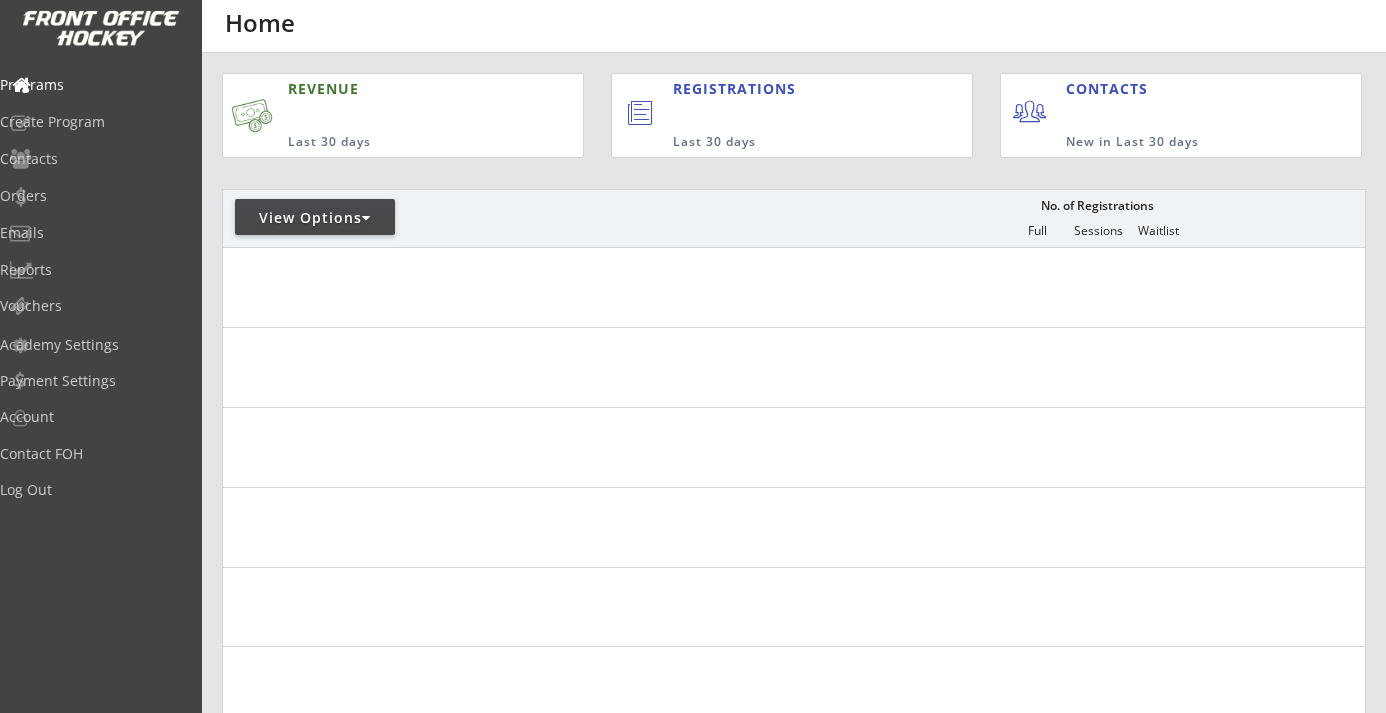 scroll, scrollTop: 0, scrollLeft: 0, axis: both 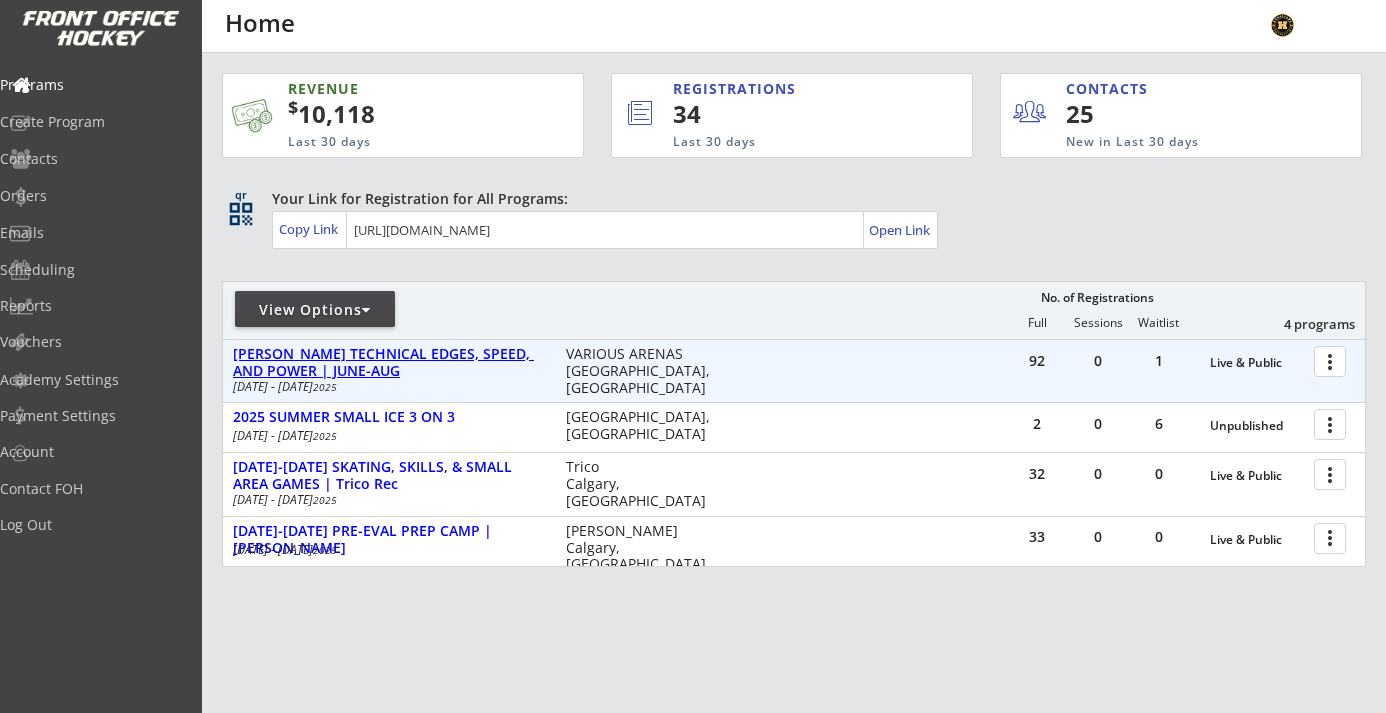 click on "[PERSON_NAME] TECHNICAL EDGES, SPEED, AND POWER | JUNE-AUG" at bounding box center [389, 363] 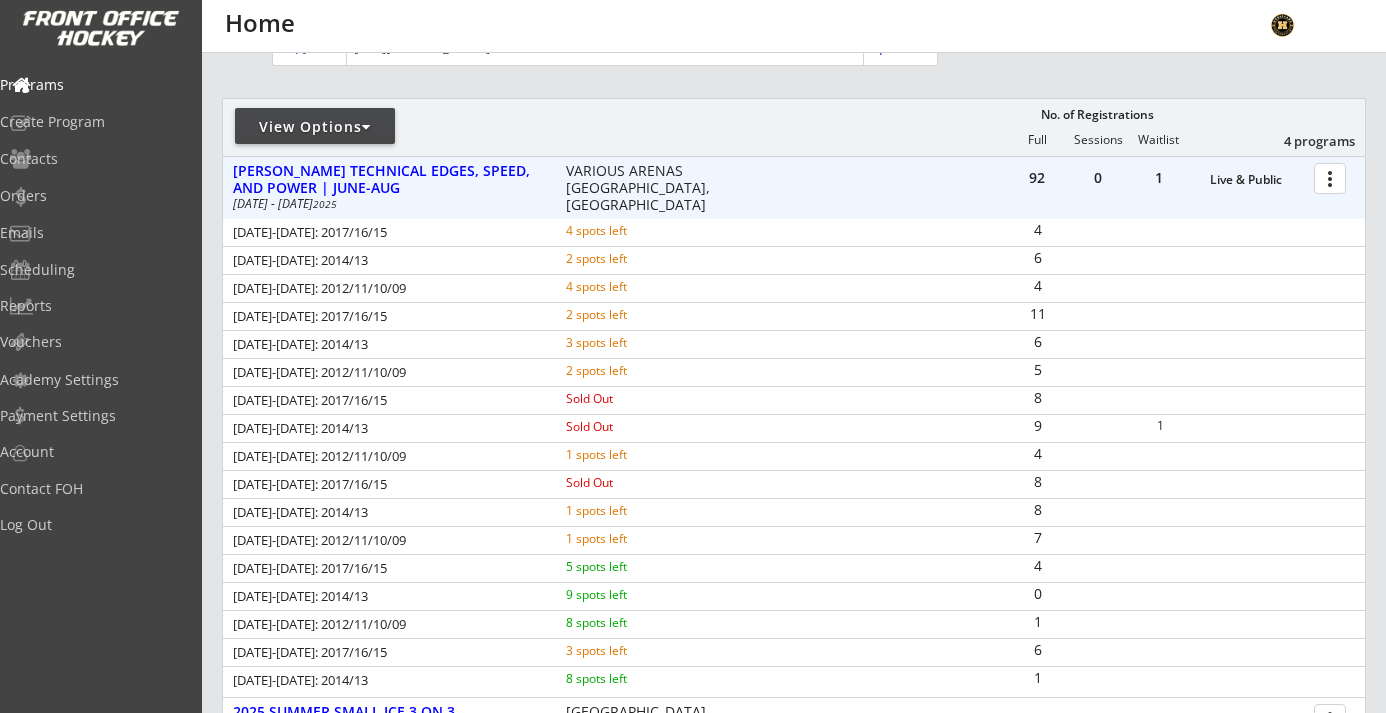 scroll, scrollTop: 215, scrollLeft: 0, axis: vertical 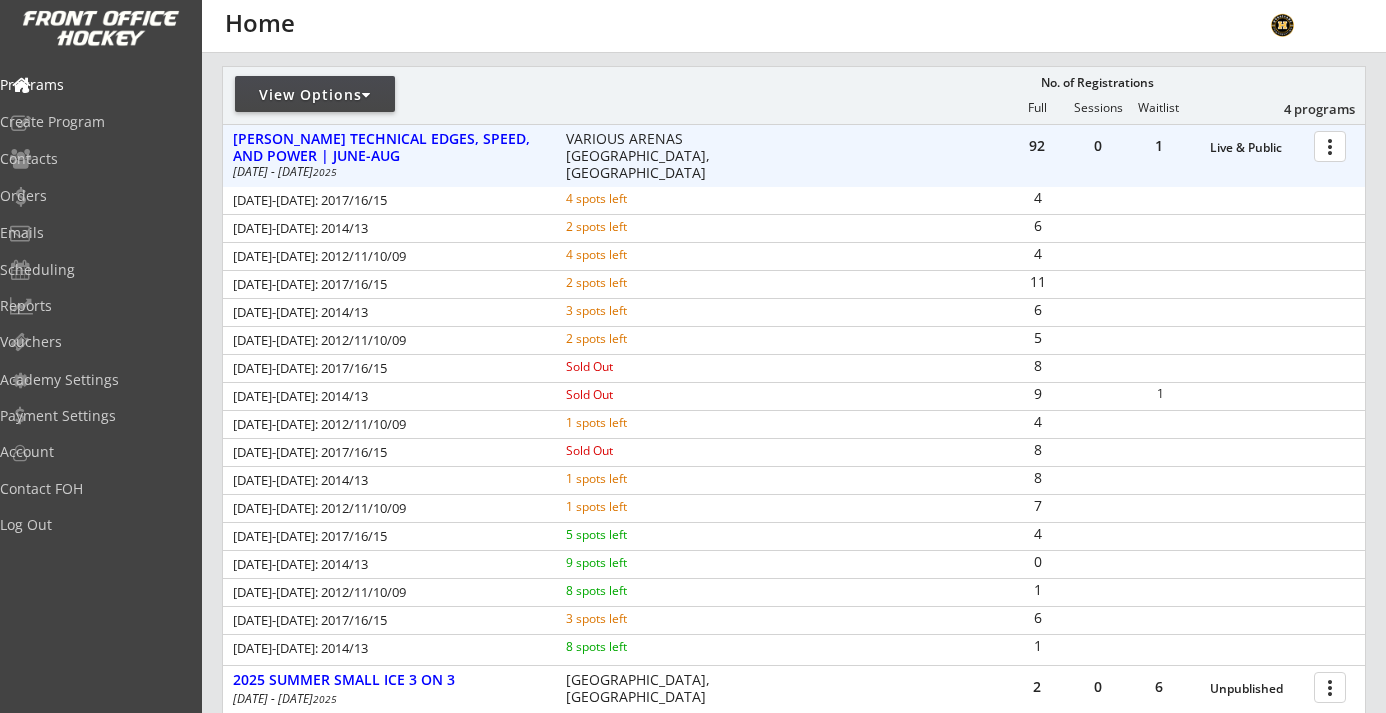 click at bounding box center [1333, 145] 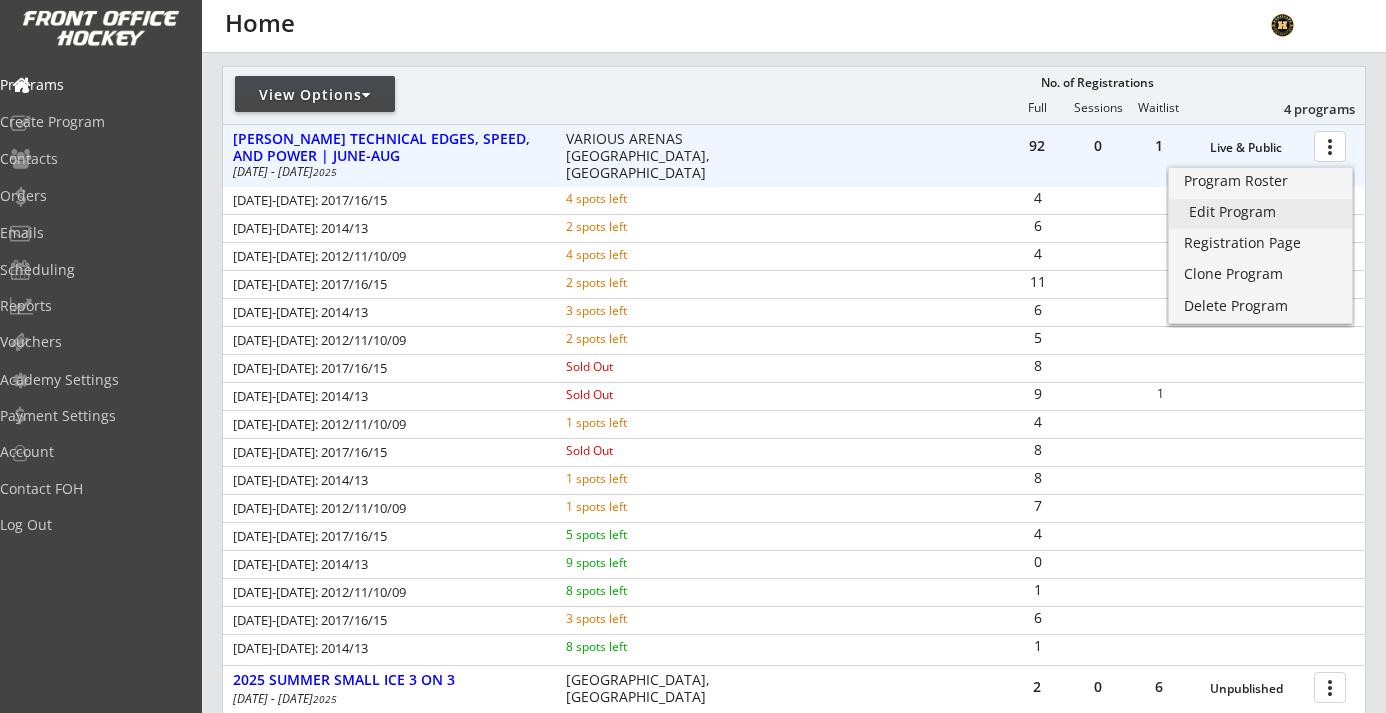 click on "Edit Program" at bounding box center (1260, 212) 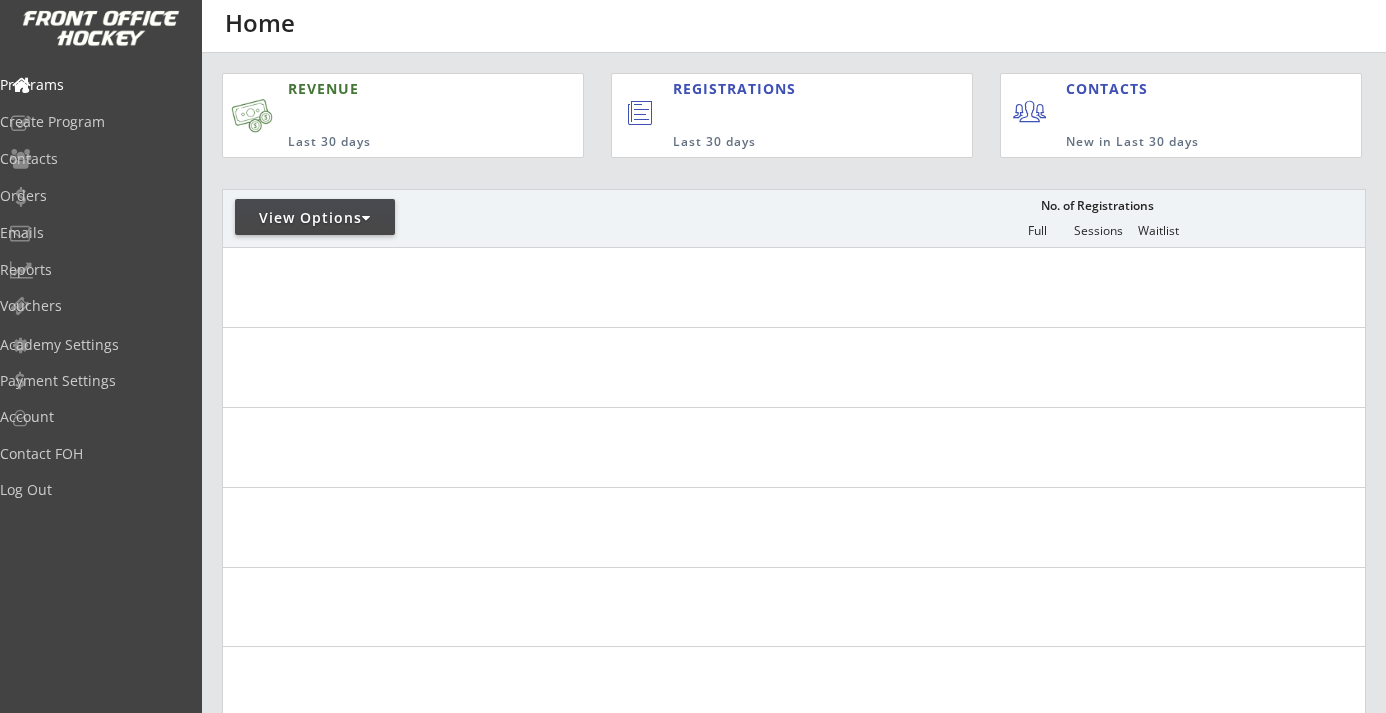scroll, scrollTop: 0, scrollLeft: 0, axis: both 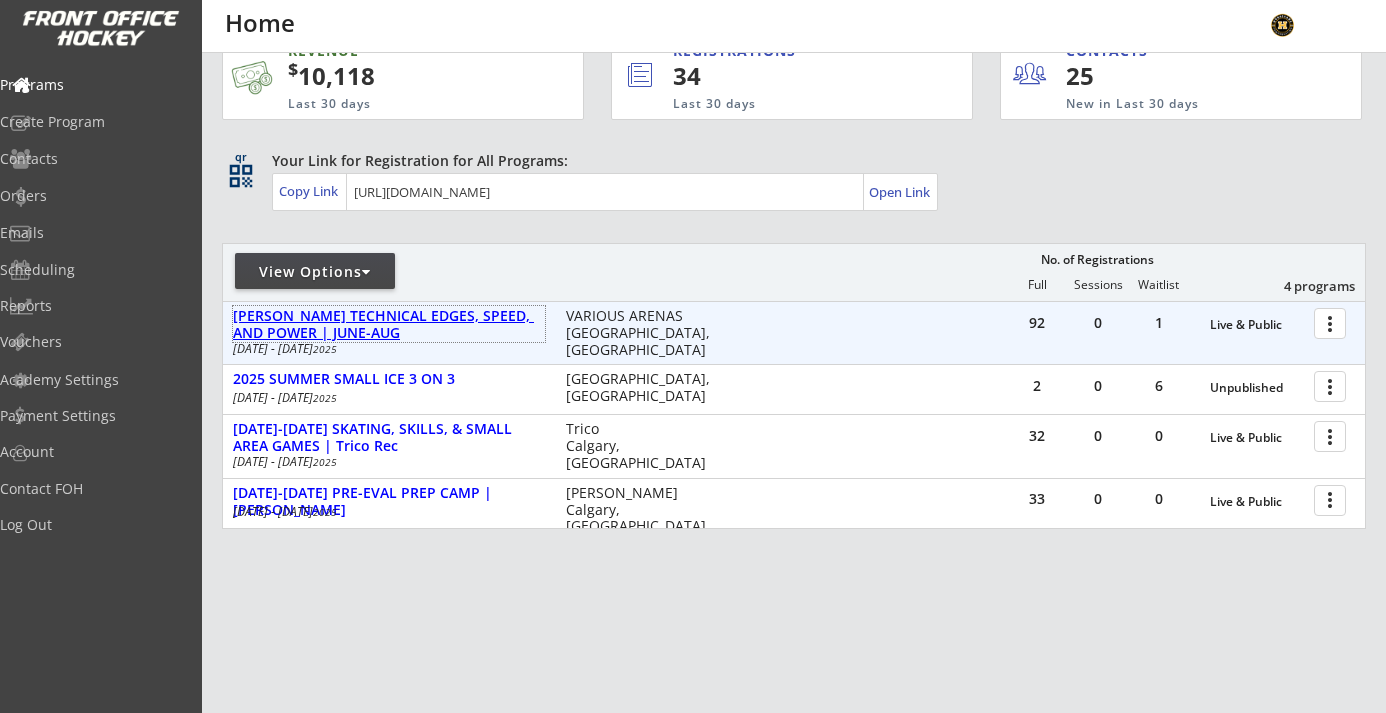 click on "[PERSON_NAME] TECHNICAL EDGES, SPEED, AND POWER | JUNE-AUG" at bounding box center (389, 325) 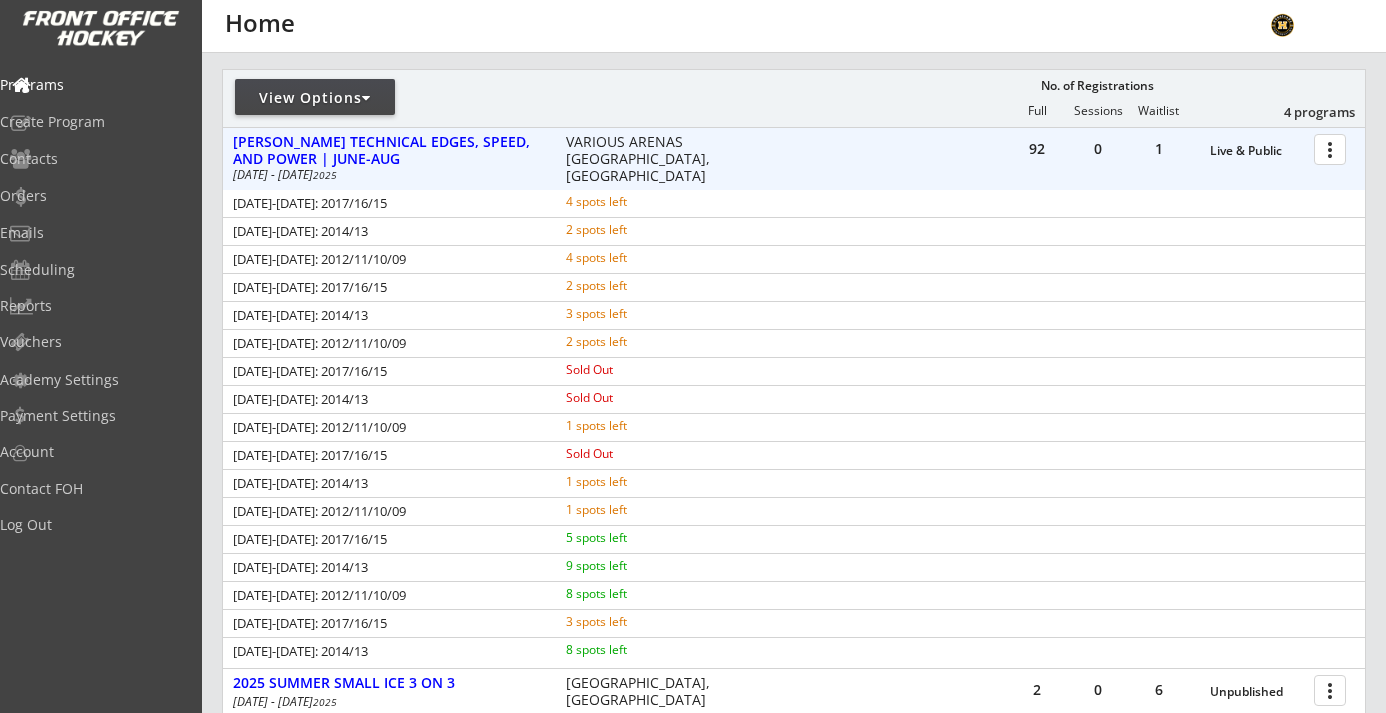 scroll, scrollTop: 314, scrollLeft: 0, axis: vertical 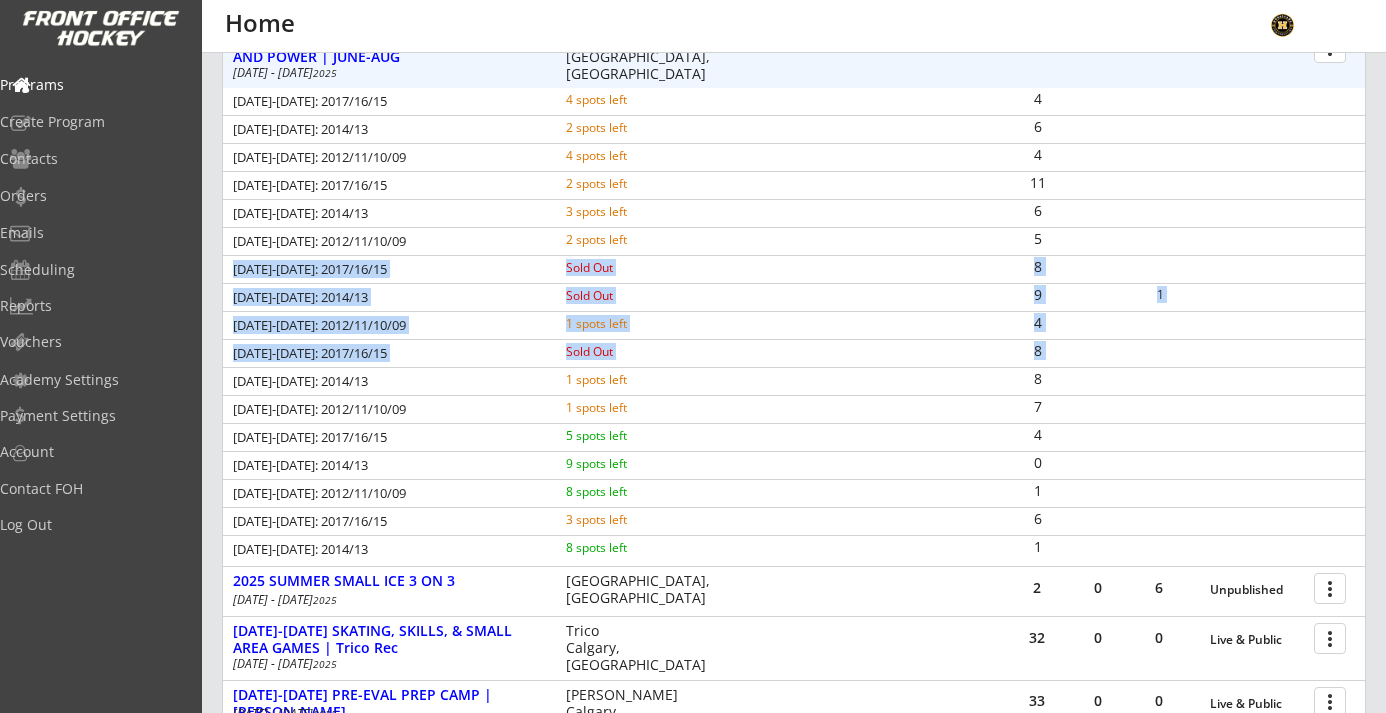 drag, startPoint x: 233, startPoint y: 270, endPoint x: 1046, endPoint y: 330, distance: 815.211 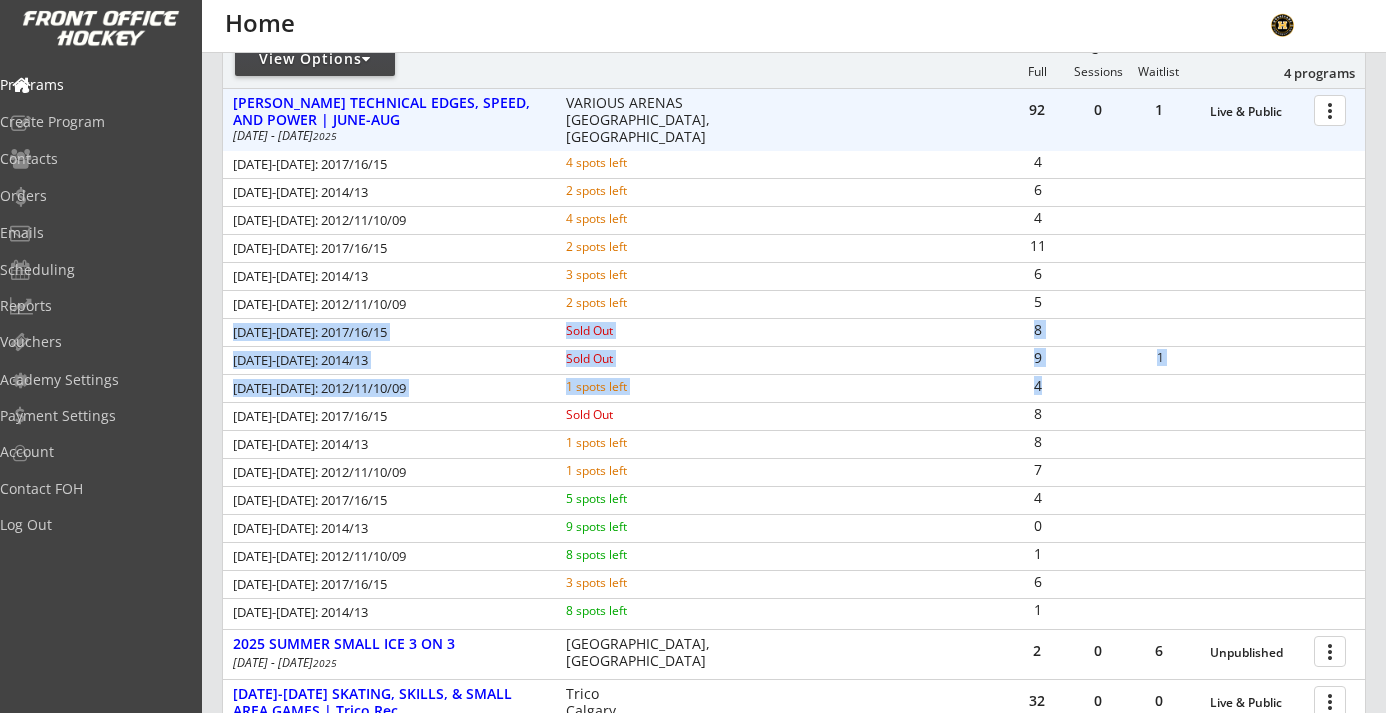 scroll, scrollTop: 246, scrollLeft: 0, axis: vertical 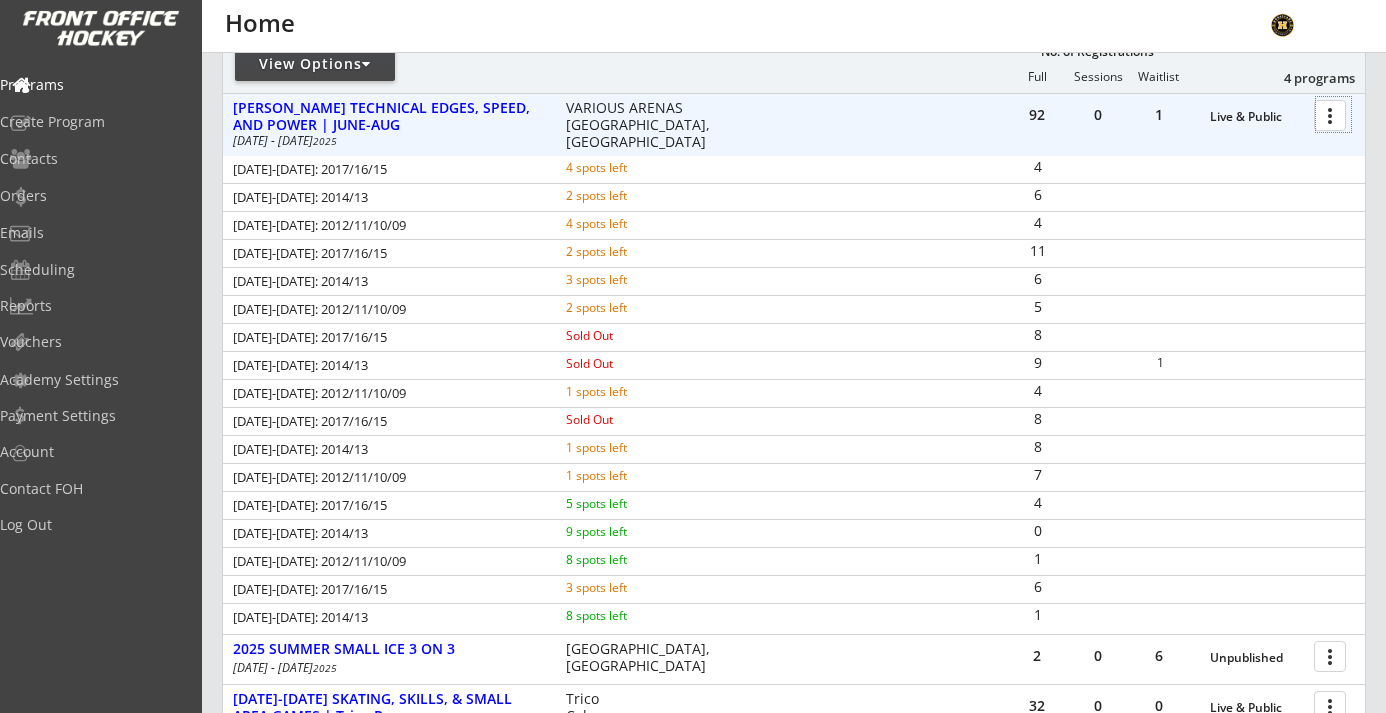 click at bounding box center (1333, 114) 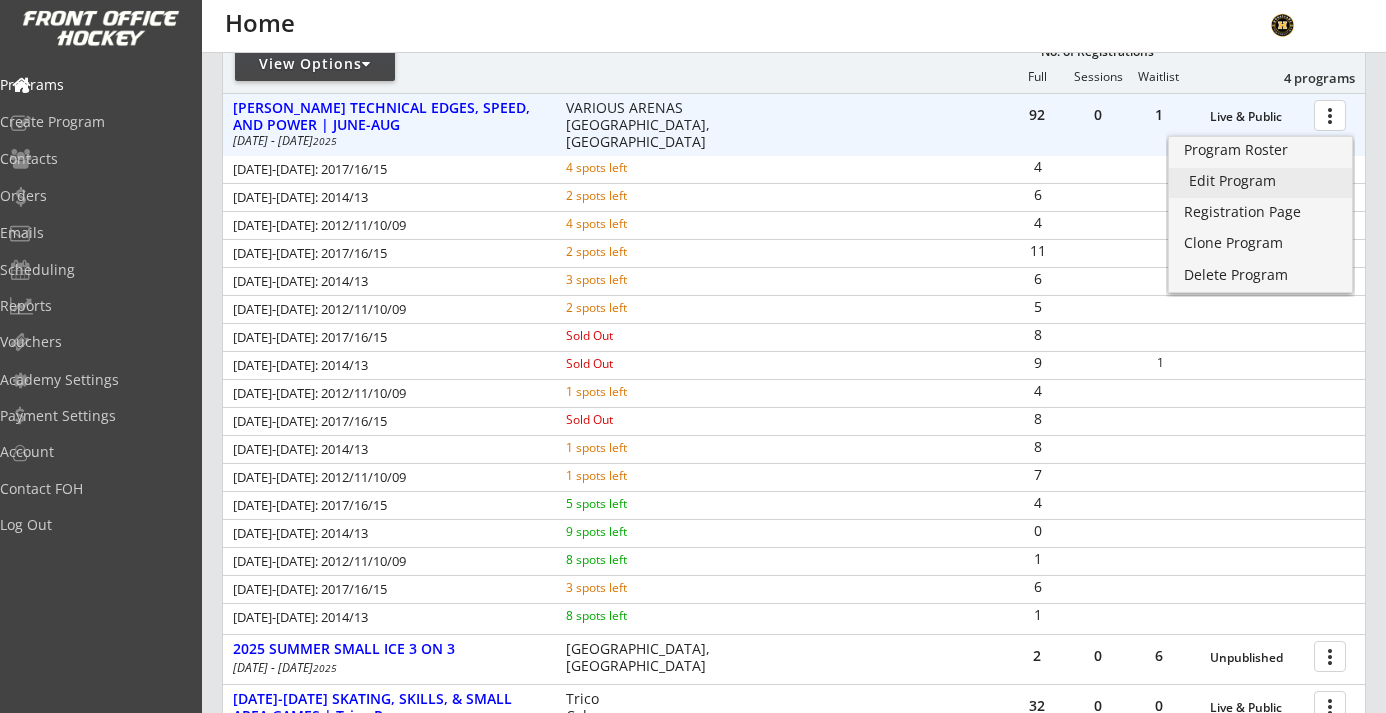click on "Edit Program" at bounding box center [1260, 181] 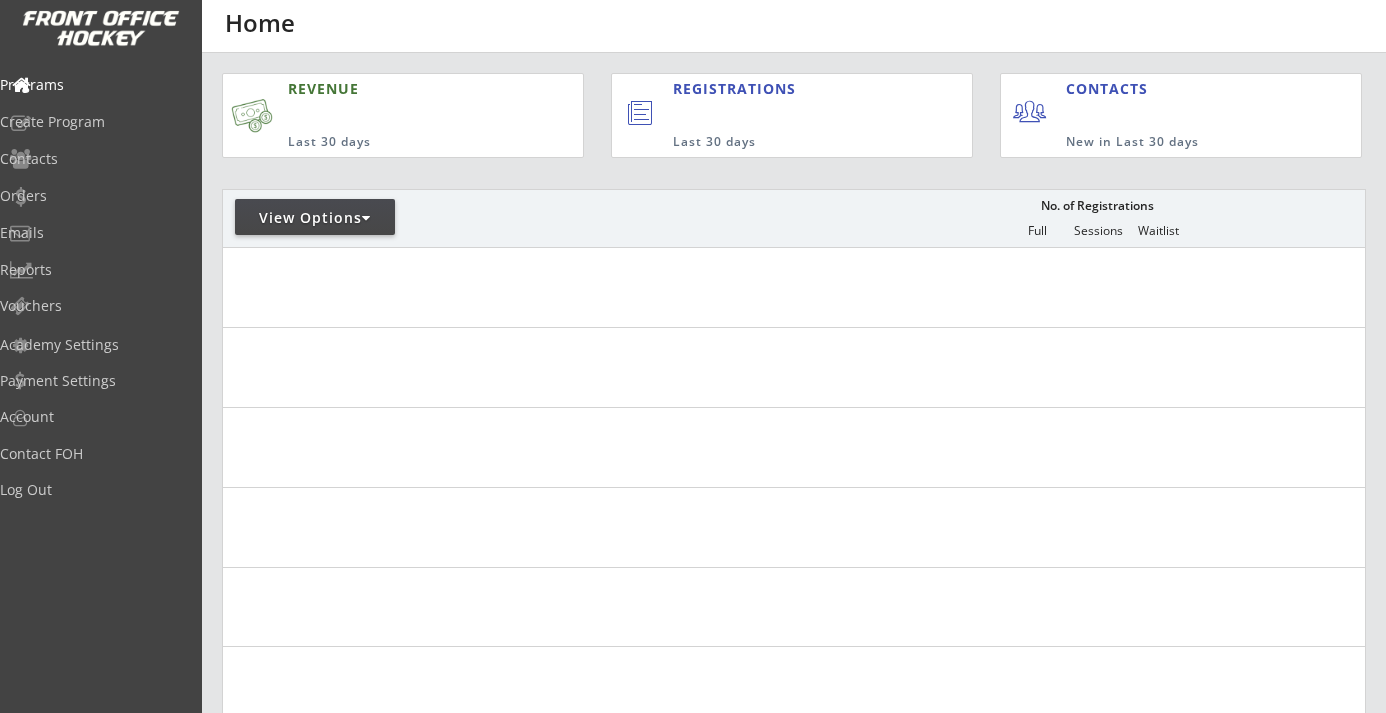 scroll, scrollTop: 0, scrollLeft: 0, axis: both 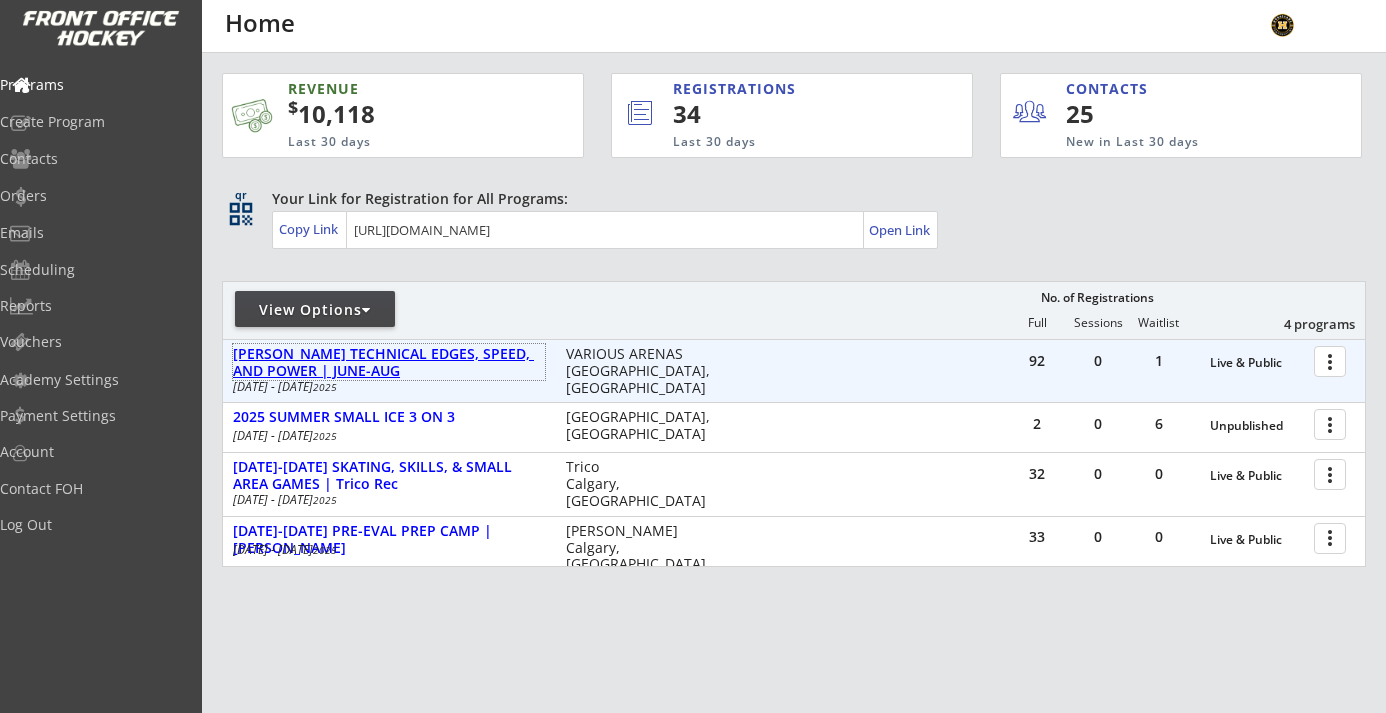 click on "[PERSON_NAME] TECHNICAL EDGES, SPEED, AND POWER | JUNE-AUG" at bounding box center [389, 363] 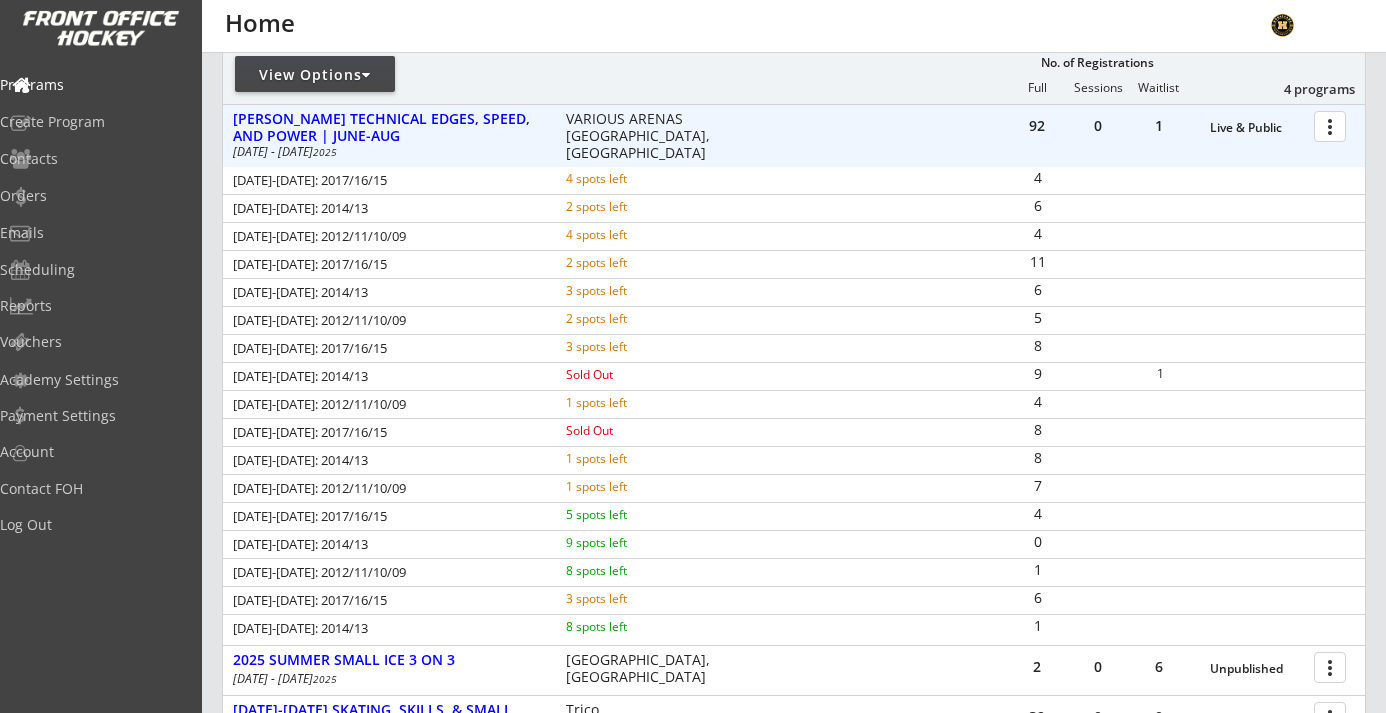 scroll, scrollTop: 240, scrollLeft: 0, axis: vertical 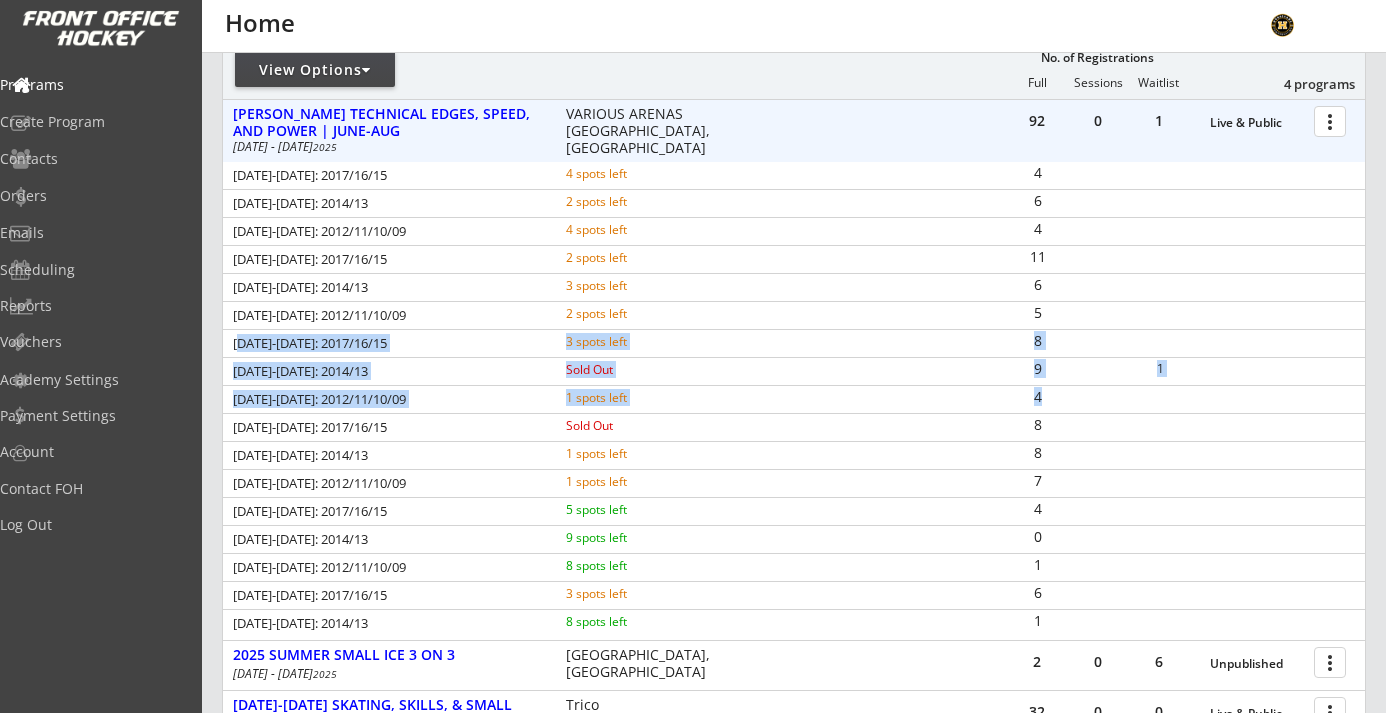 drag, startPoint x: 235, startPoint y: 341, endPoint x: 1058, endPoint y: 400, distance: 825.1121 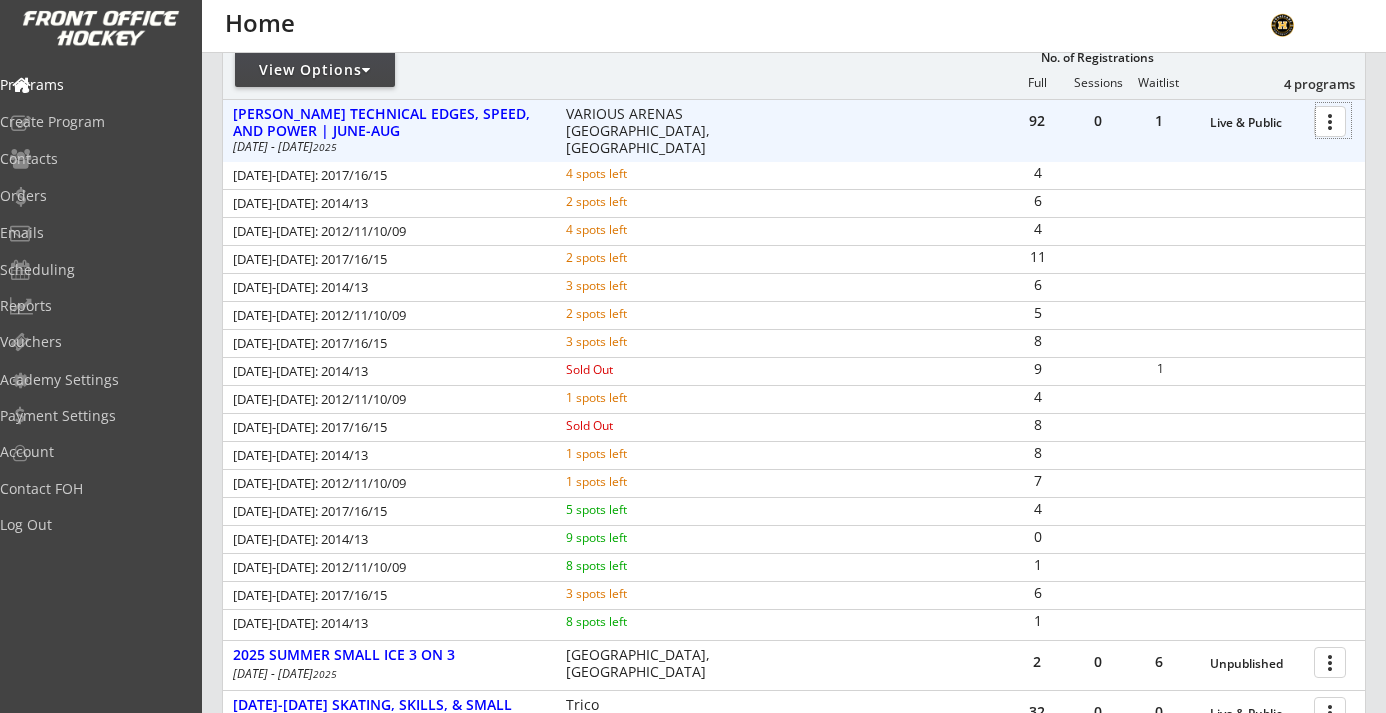 click at bounding box center (1333, 120) 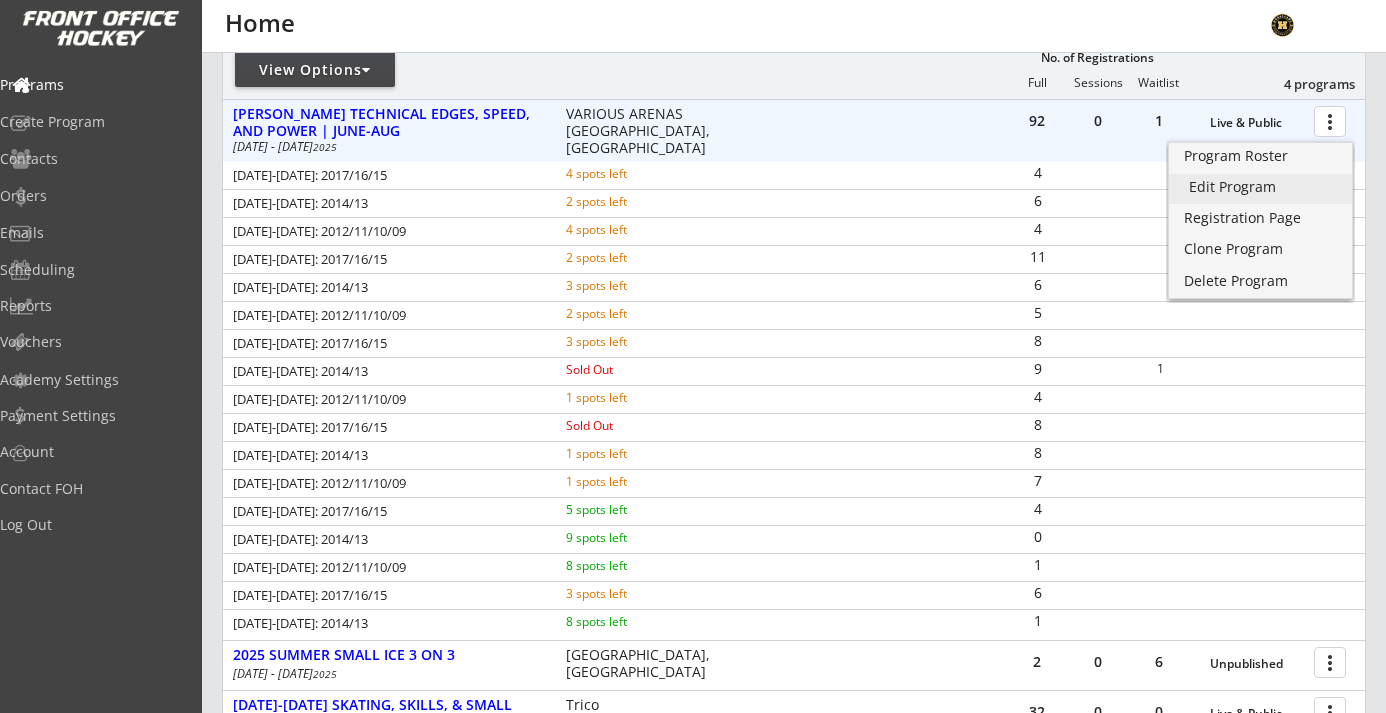 click on "Edit Program" at bounding box center (1260, 187) 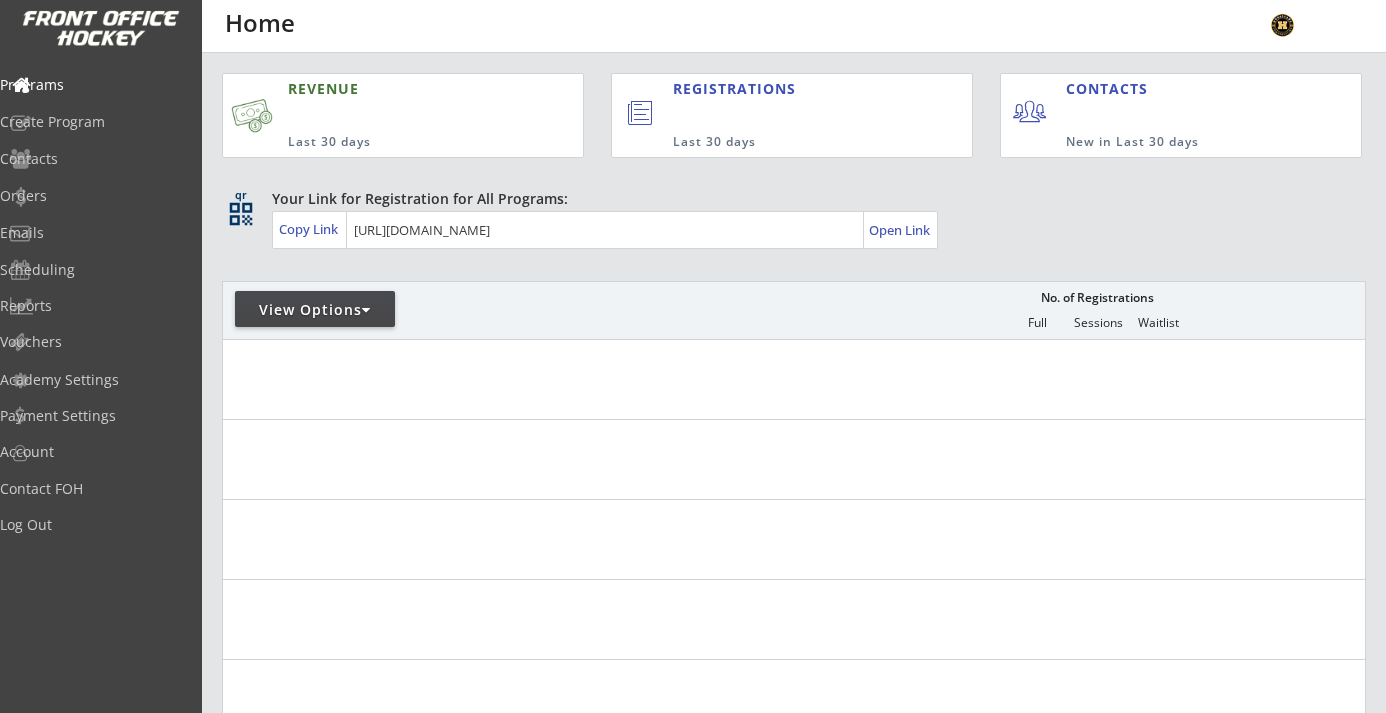 scroll, scrollTop: 0, scrollLeft: 0, axis: both 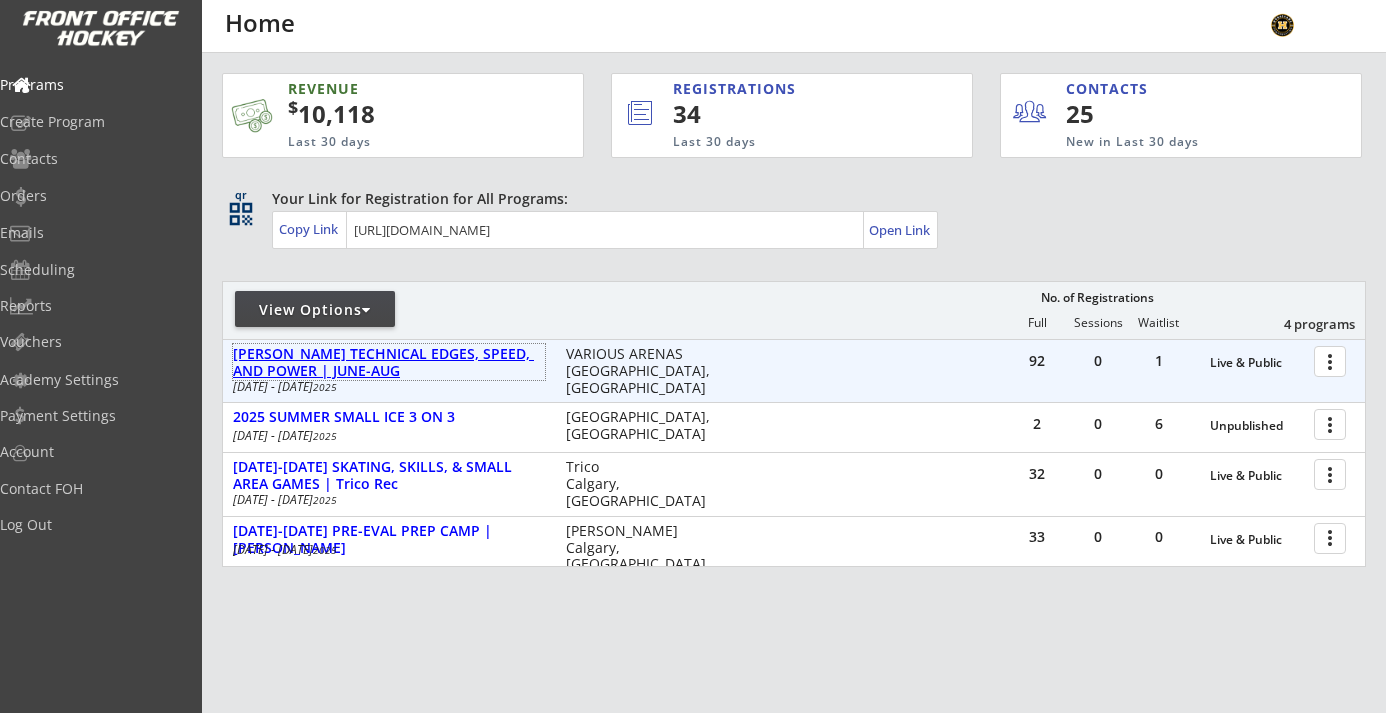click on "[PERSON_NAME] TECHNICAL EDGES, SPEED, AND POWER | JUNE-AUG" at bounding box center (389, 363) 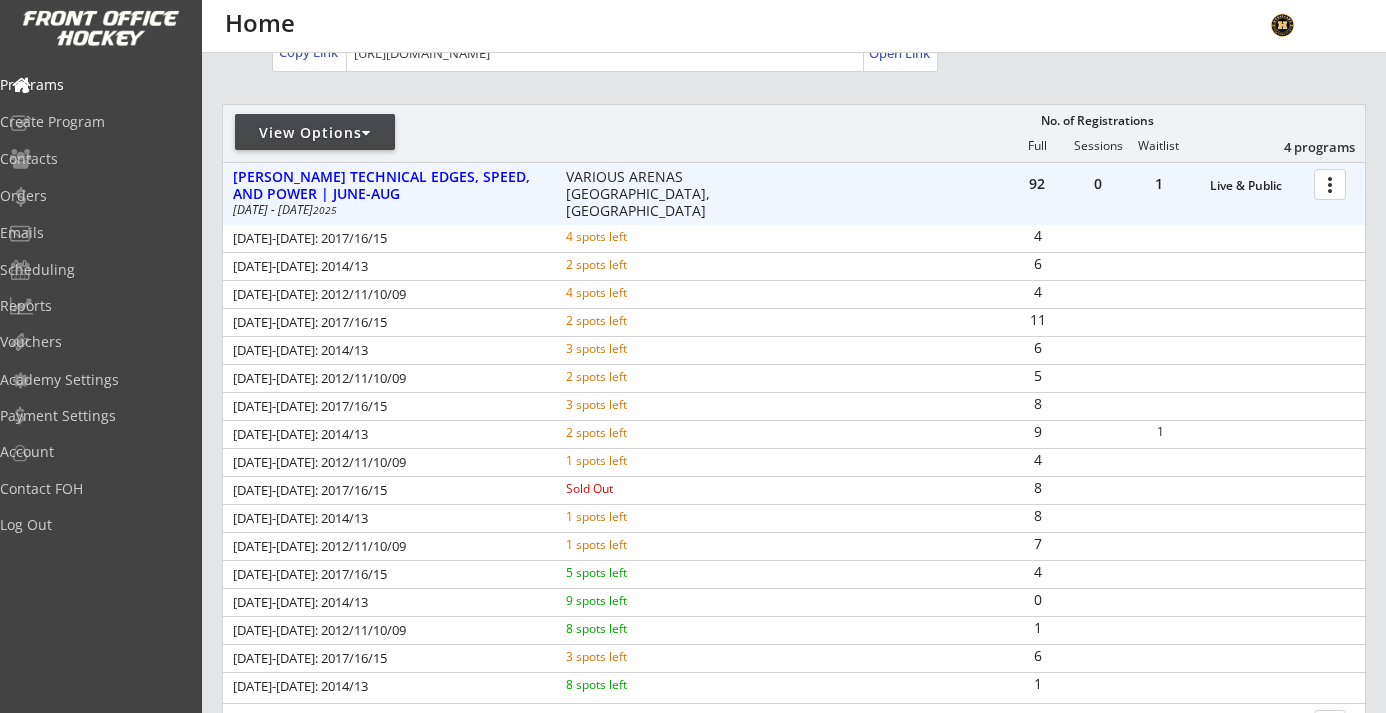 scroll, scrollTop: 219, scrollLeft: 0, axis: vertical 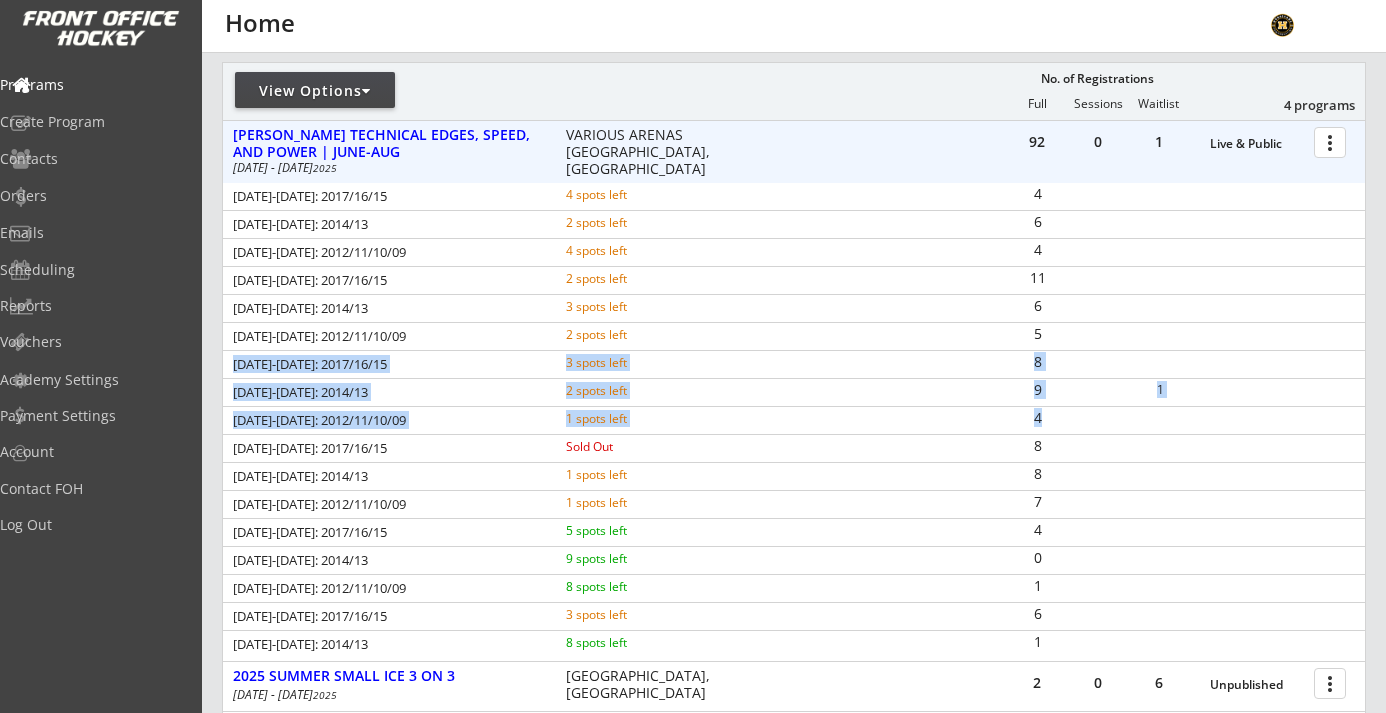 drag, startPoint x: 233, startPoint y: 365, endPoint x: 1125, endPoint y: 431, distance: 894.43835 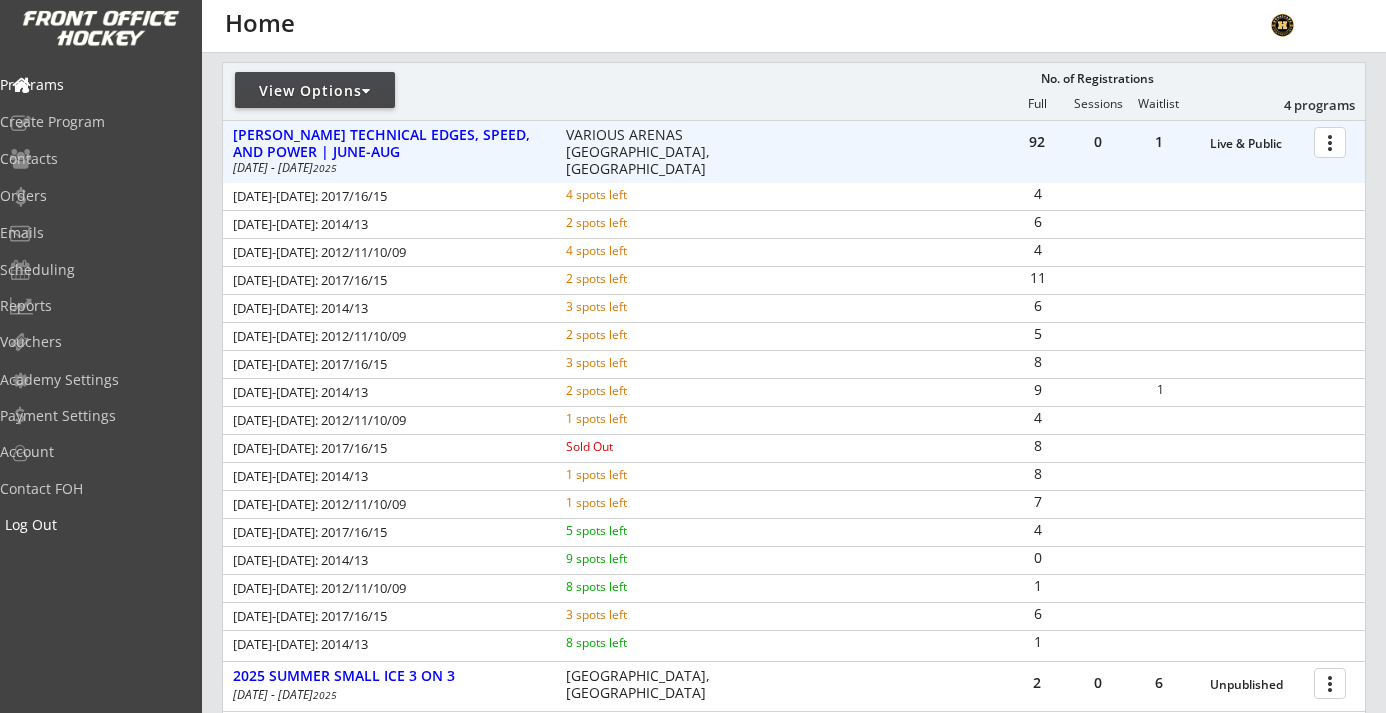 click on "Log Out" at bounding box center [95, 525] 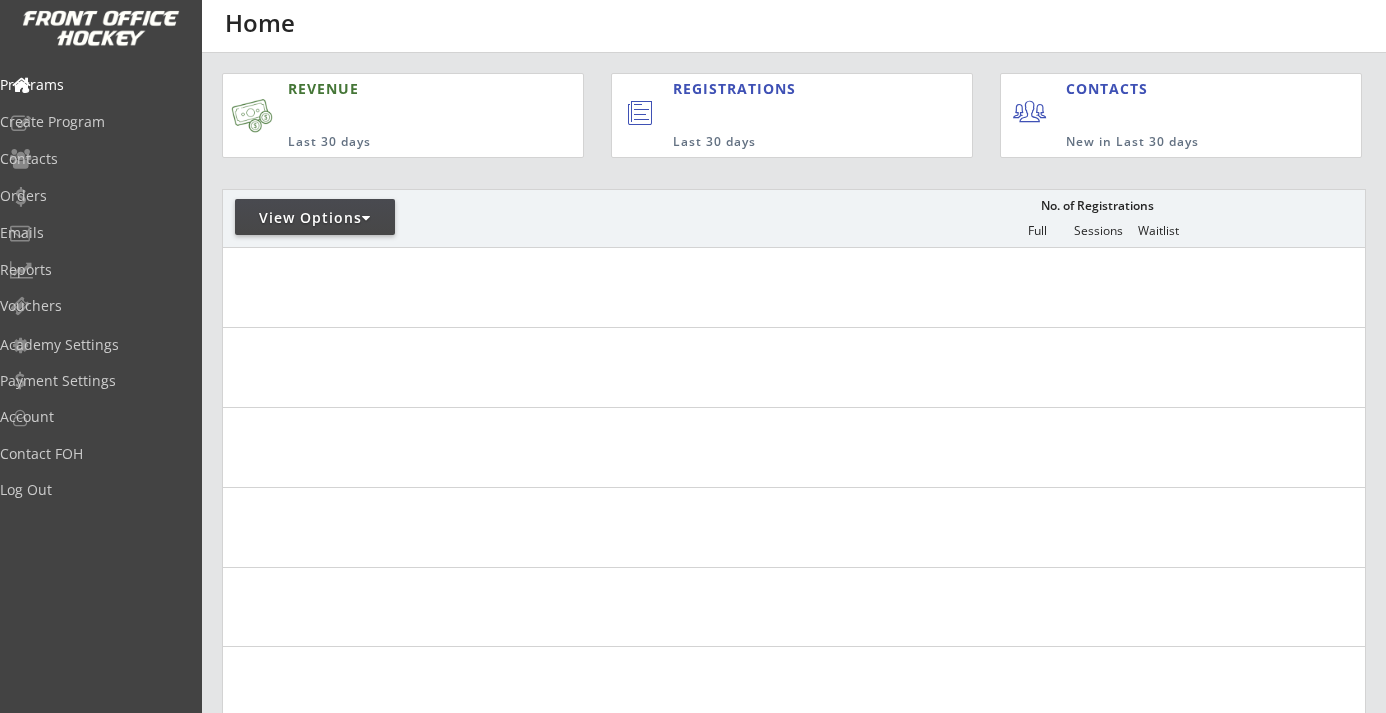 scroll, scrollTop: 0, scrollLeft: 0, axis: both 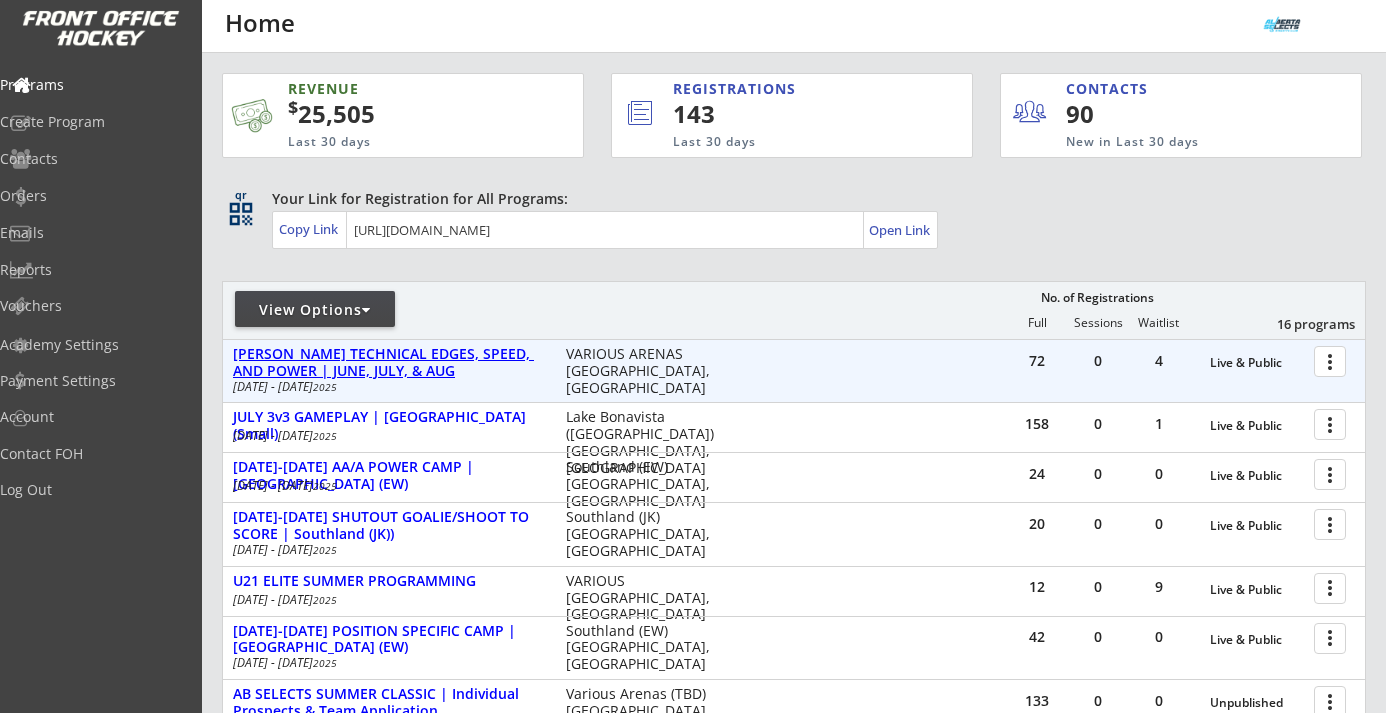click on "[PERSON_NAME] TECHNICAL EDGES, SPEED, AND POWER | JUNE, JULY, & AUG" at bounding box center [389, 363] 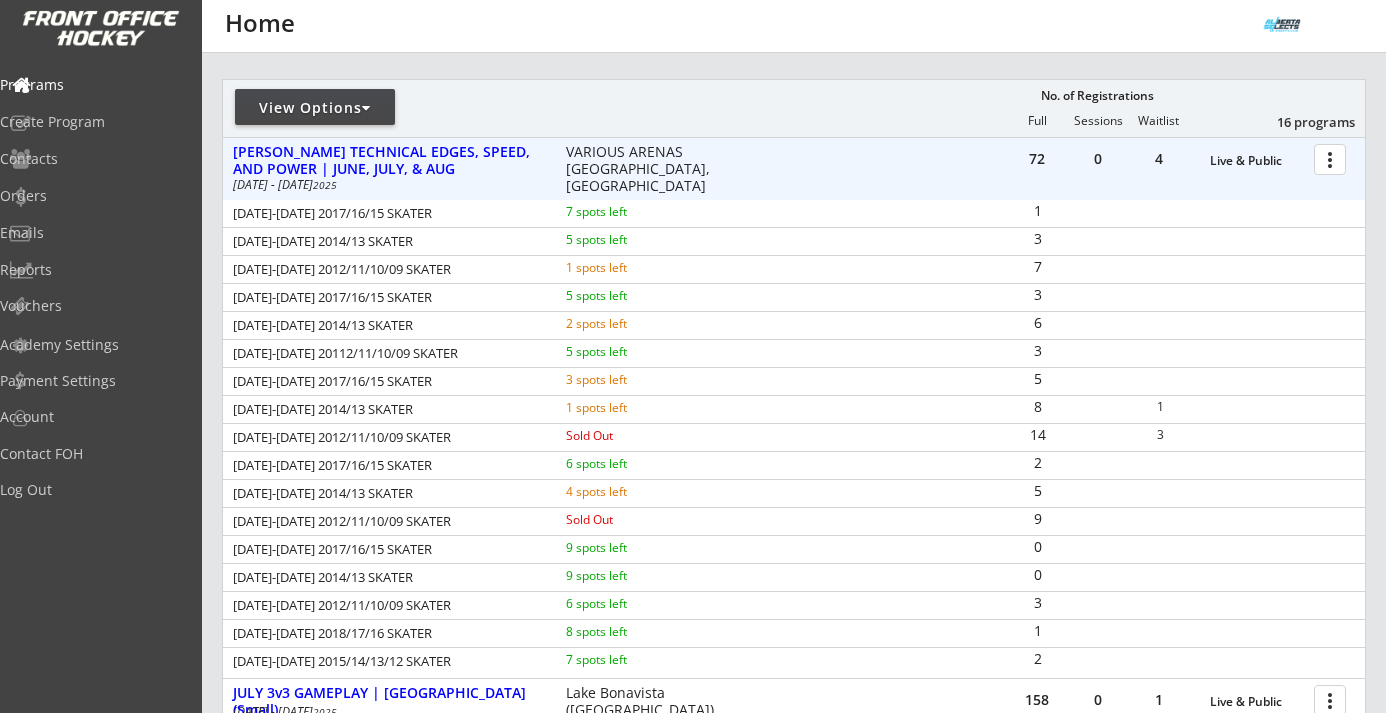scroll, scrollTop: 238, scrollLeft: 0, axis: vertical 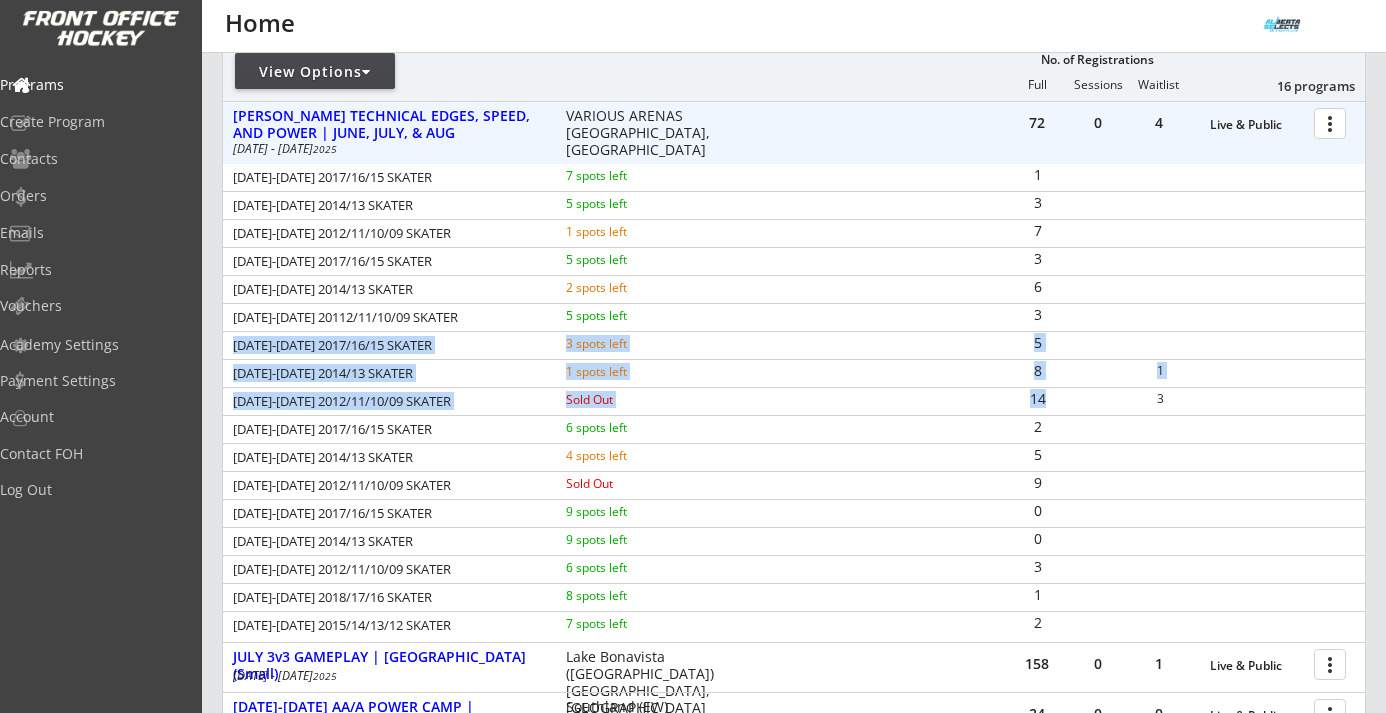drag, startPoint x: 234, startPoint y: 345, endPoint x: 1052, endPoint y: 409, distance: 820.4999 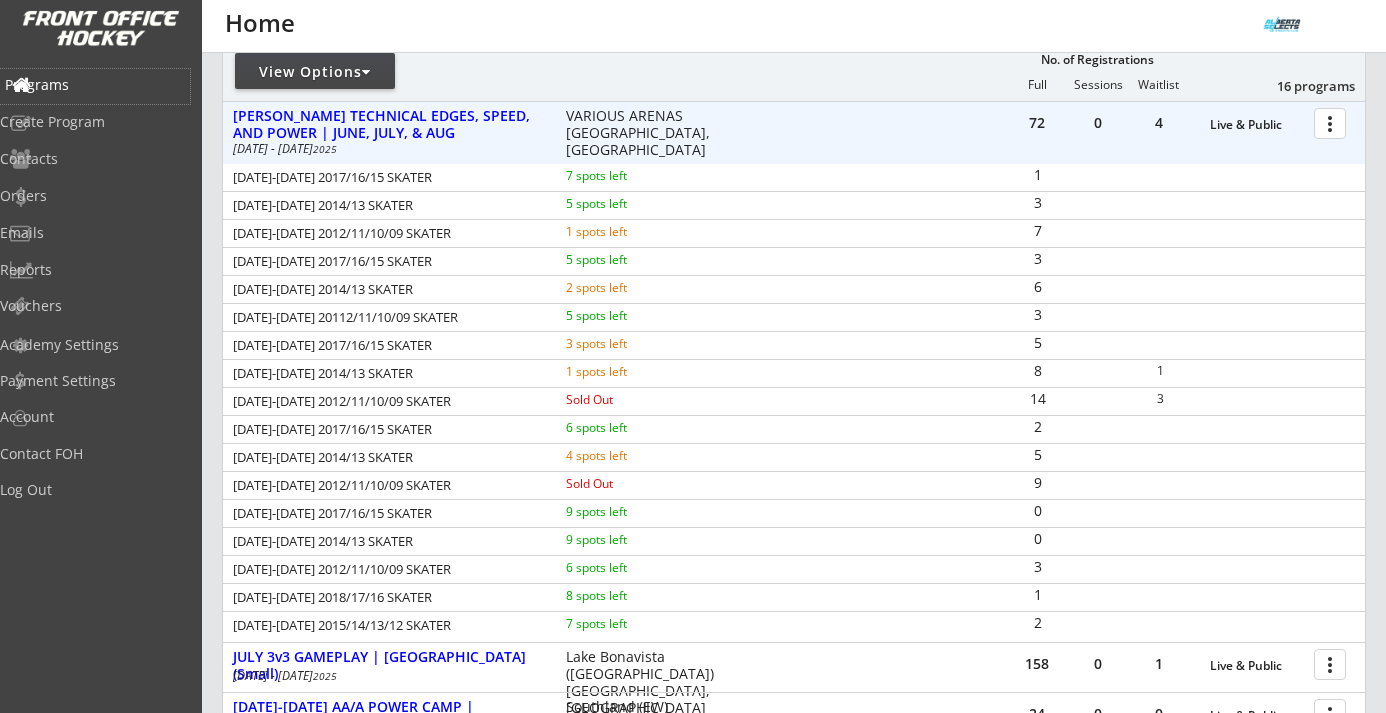click on "Programs" at bounding box center (95, 85) 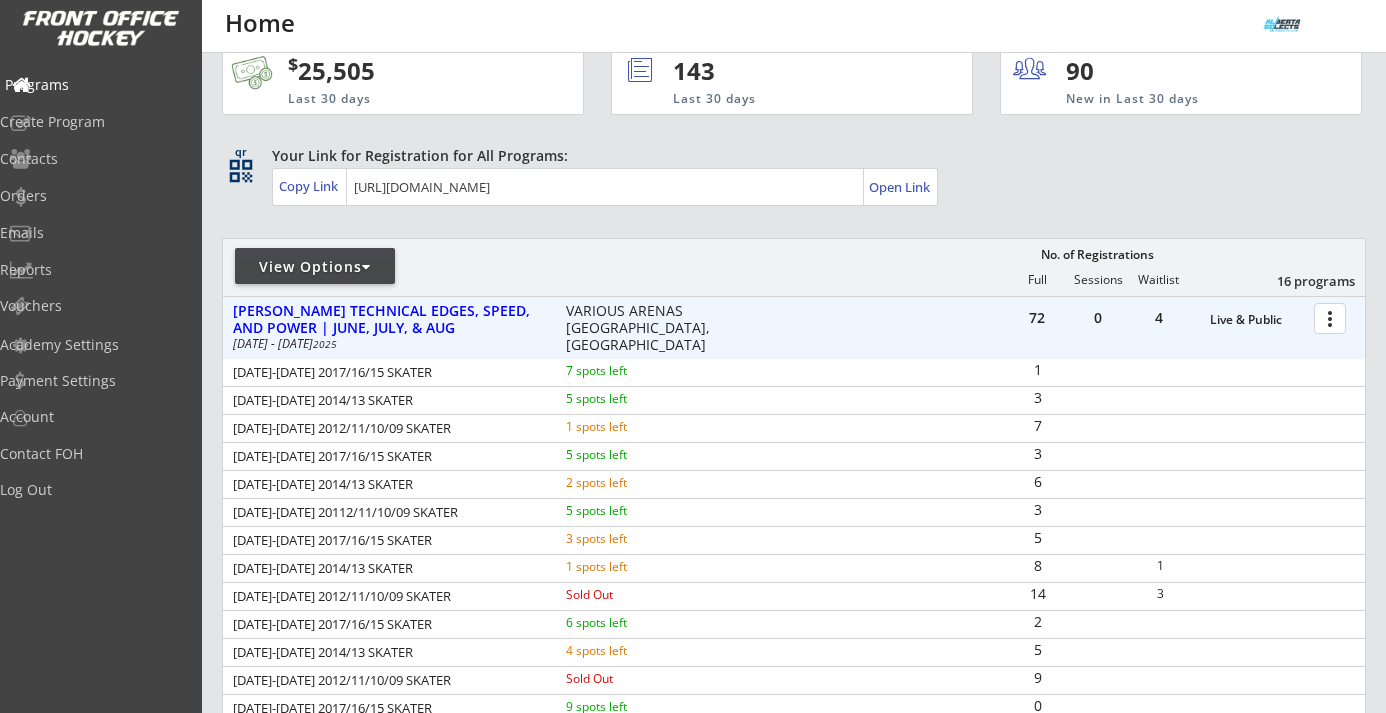 scroll, scrollTop: 0, scrollLeft: 0, axis: both 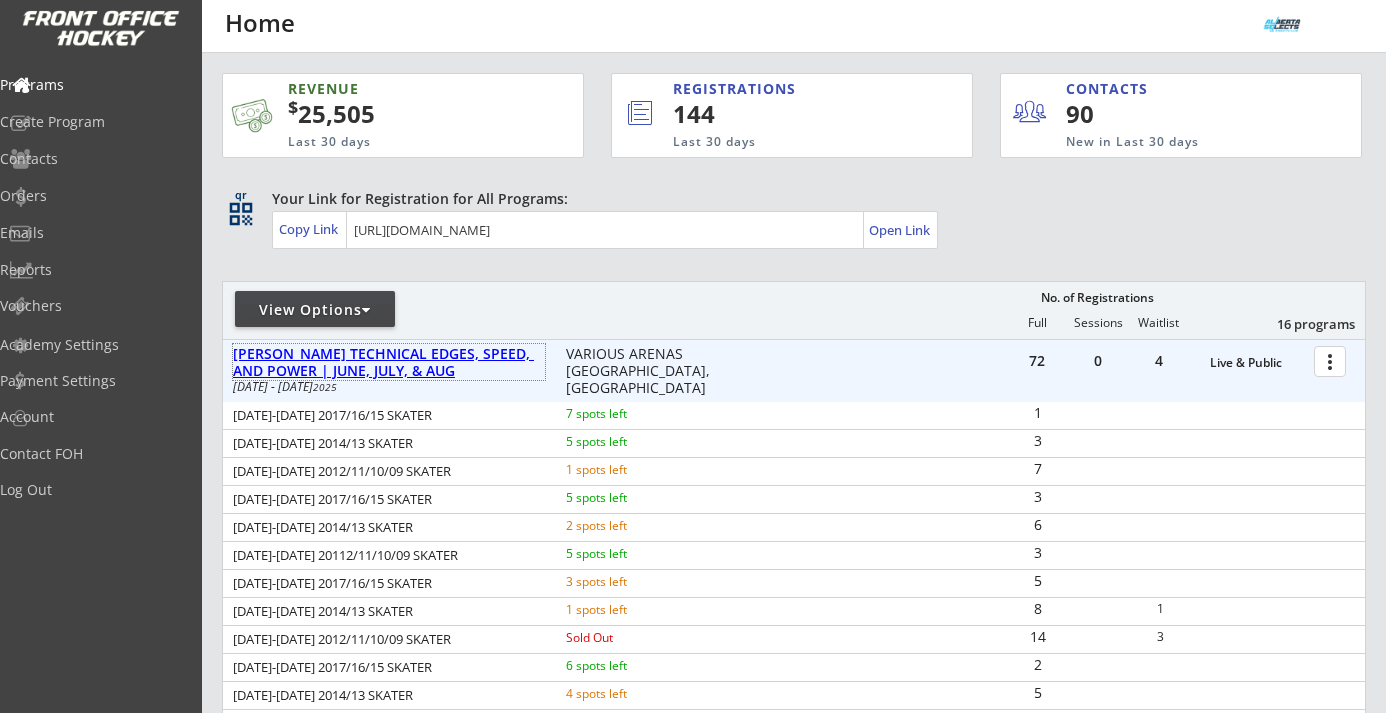 click on "[PERSON_NAME] TECHNICAL EDGES, SPEED, AND POWER | JUNE, JULY, & AUG" at bounding box center (389, 363) 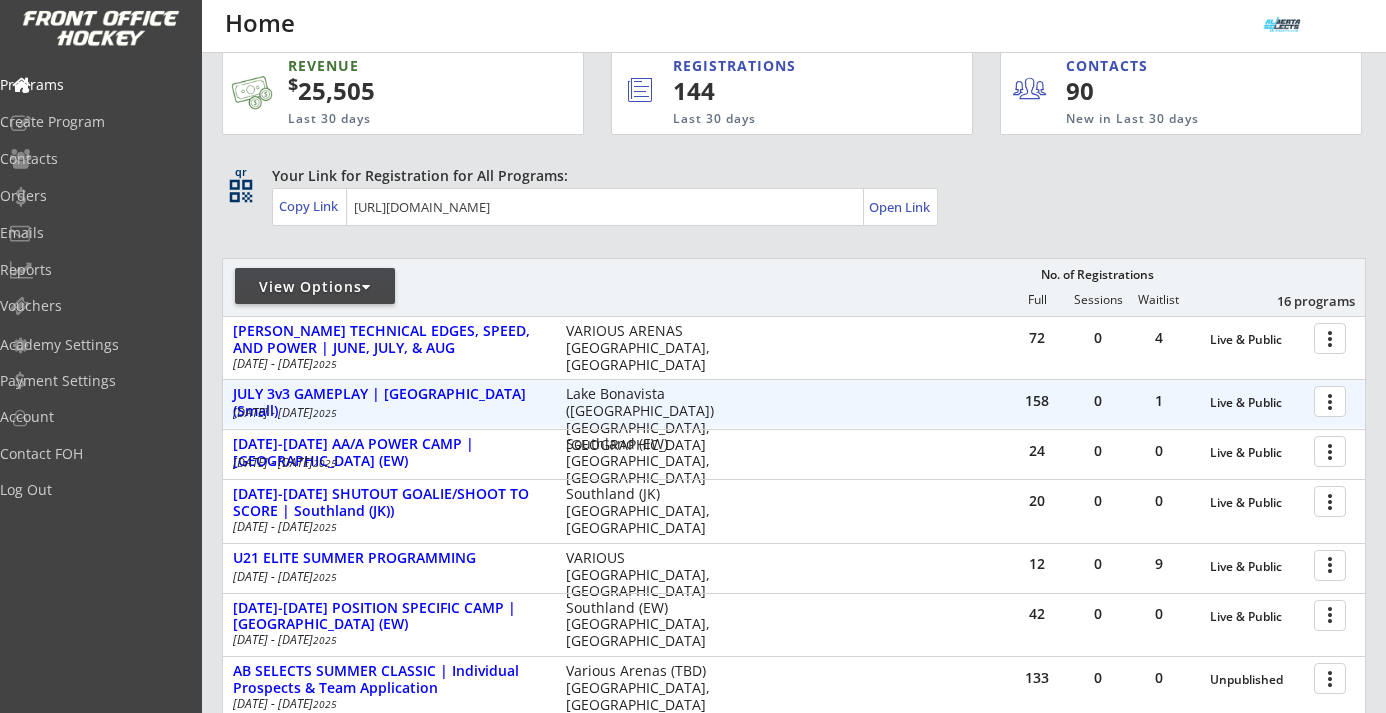 scroll, scrollTop: 44, scrollLeft: 0, axis: vertical 